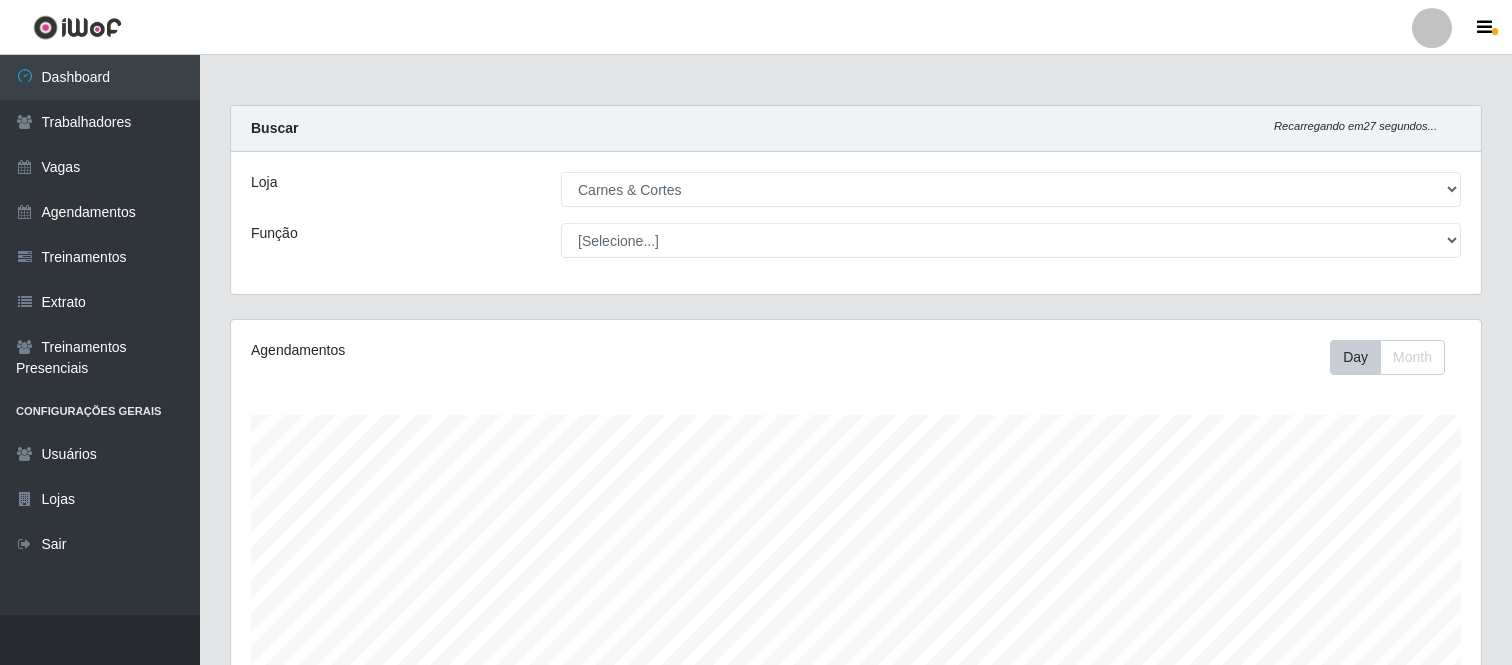 select on "433" 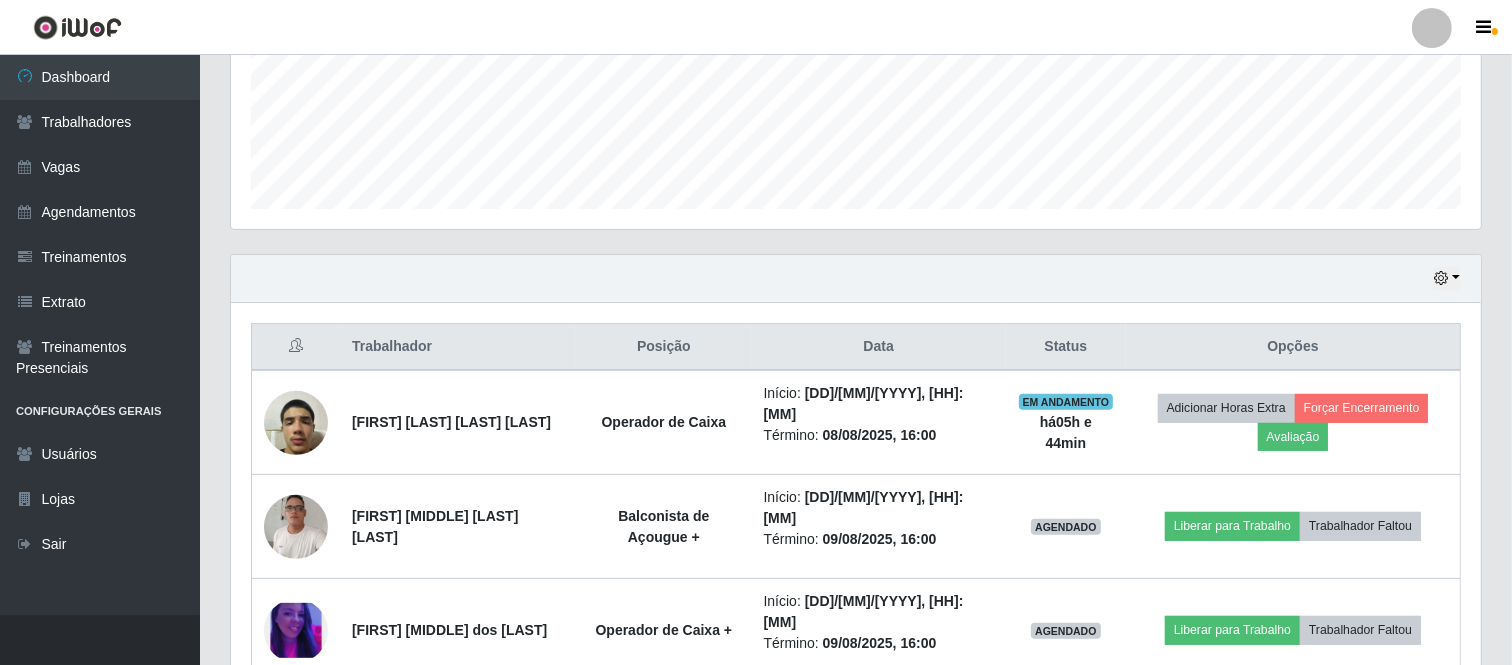 scroll, scrollTop: 999584, scrollLeft: 998750, axis: both 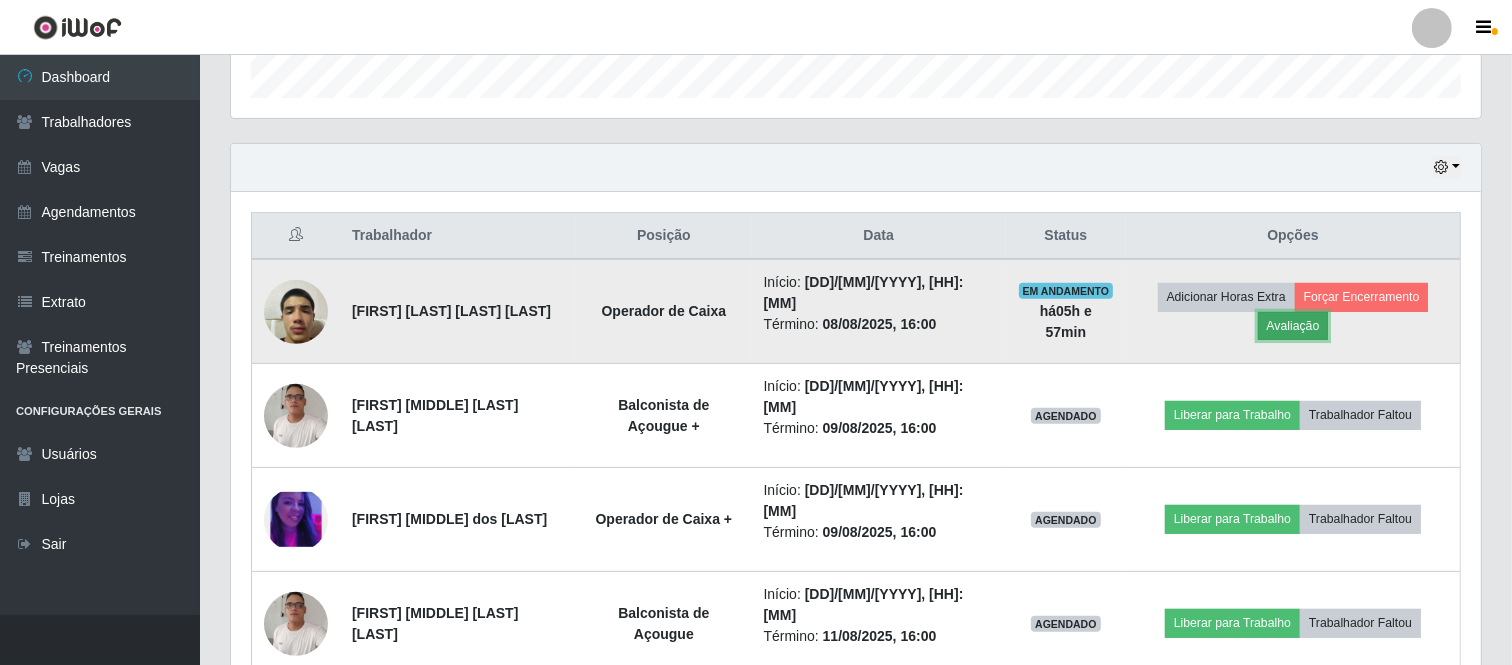 click on "Avaliação" at bounding box center (1293, 326) 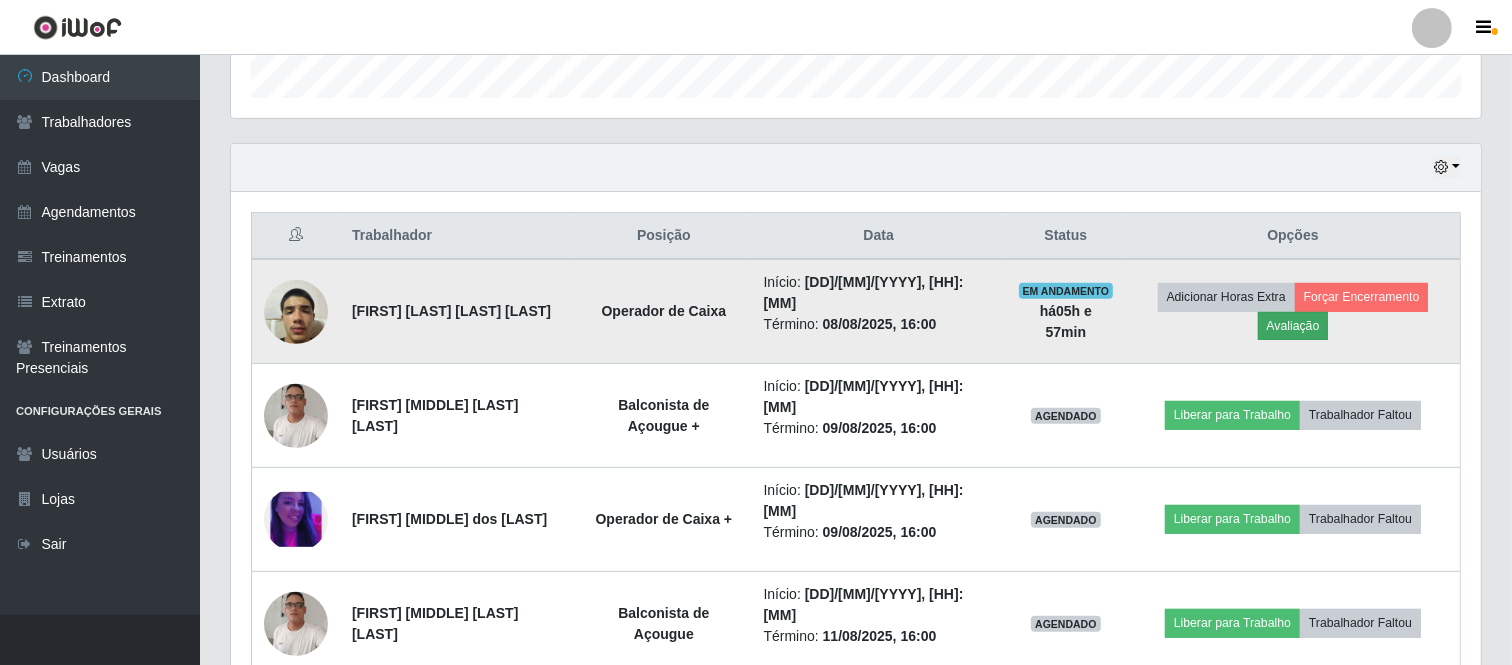 scroll, scrollTop: 999584, scrollLeft: 998761, axis: both 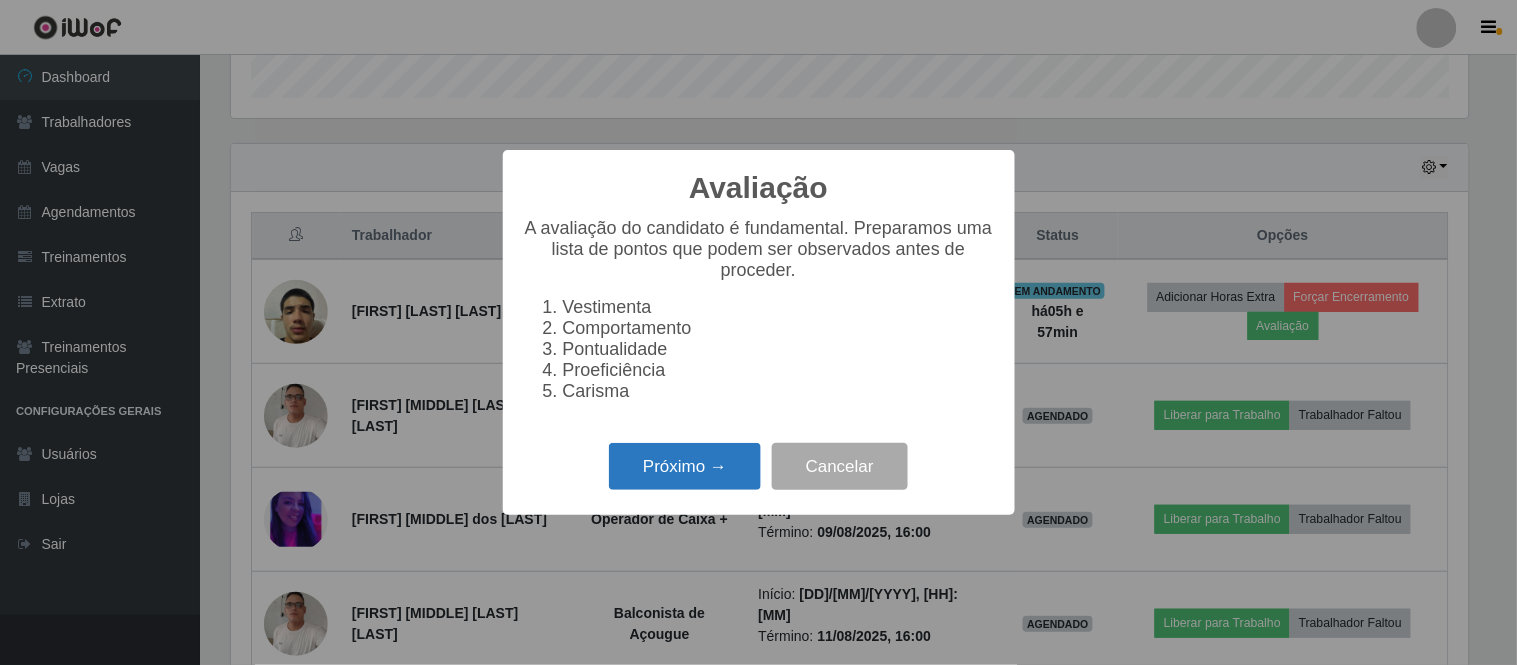 click on "Próximo →" at bounding box center (685, 466) 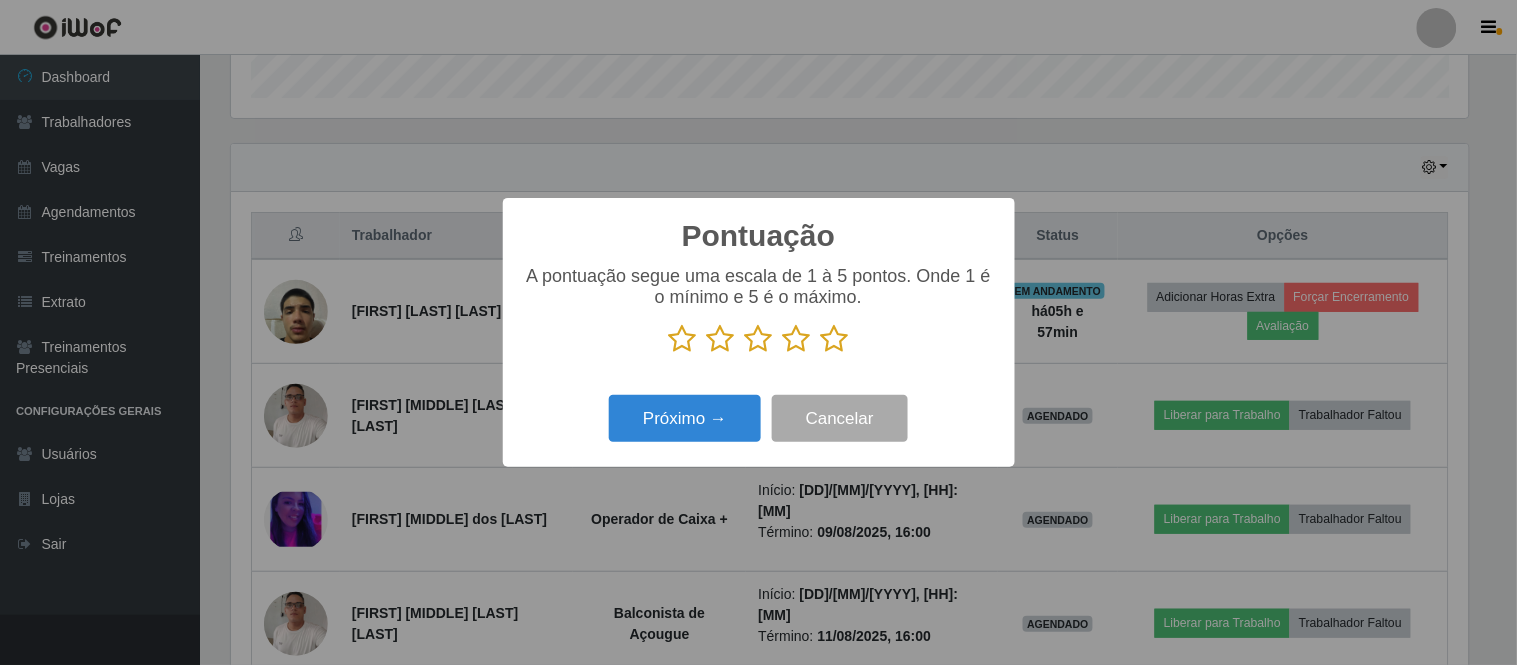 drag, startPoint x: 834, startPoint y: 350, endPoint x: 780, endPoint y: 390, distance: 67.20119 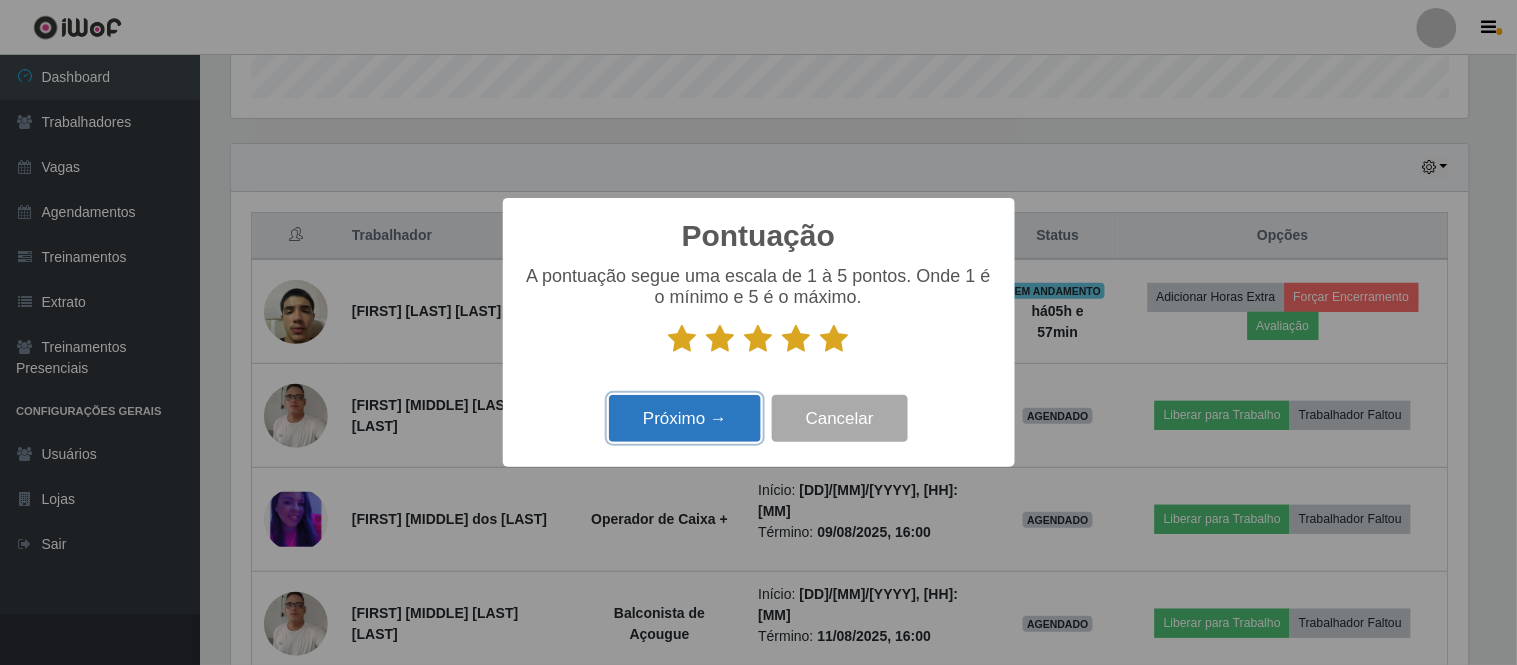 click on "Próximo →" at bounding box center (685, 418) 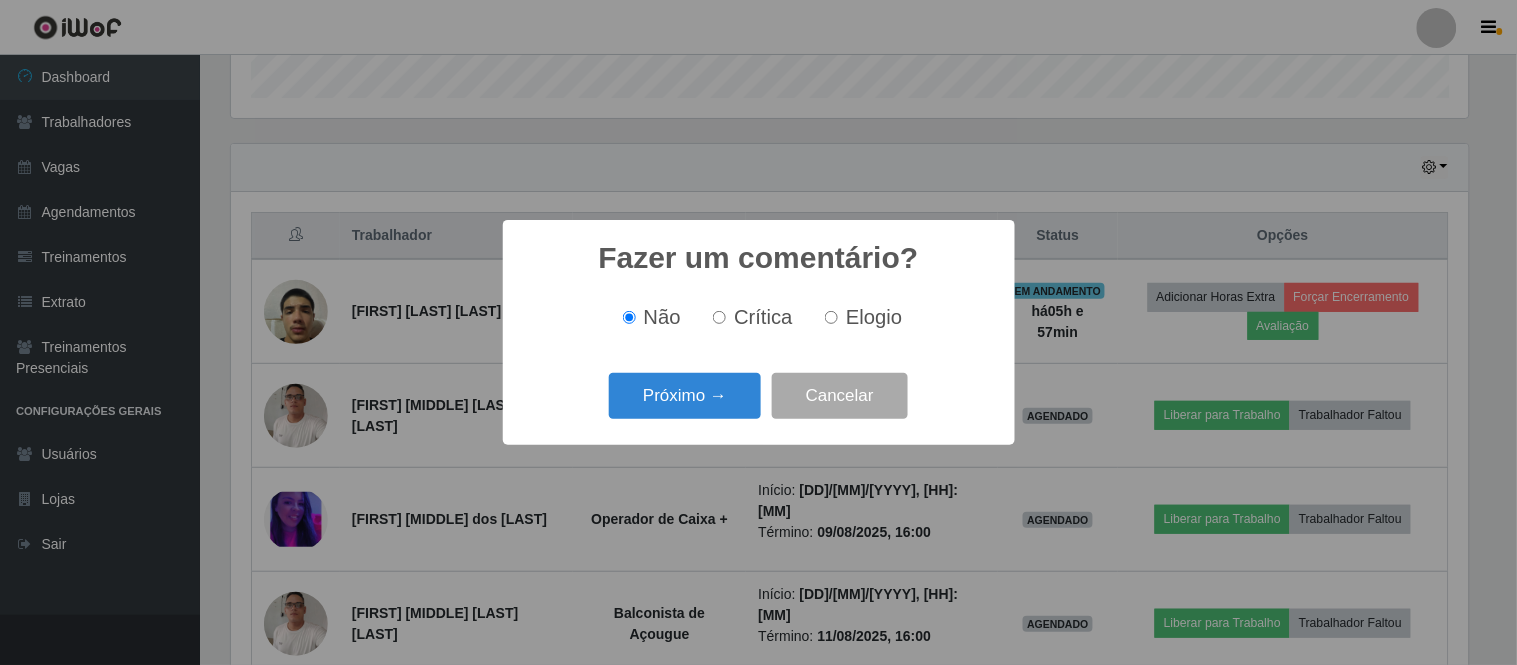 scroll, scrollTop: 999584, scrollLeft: 998761, axis: both 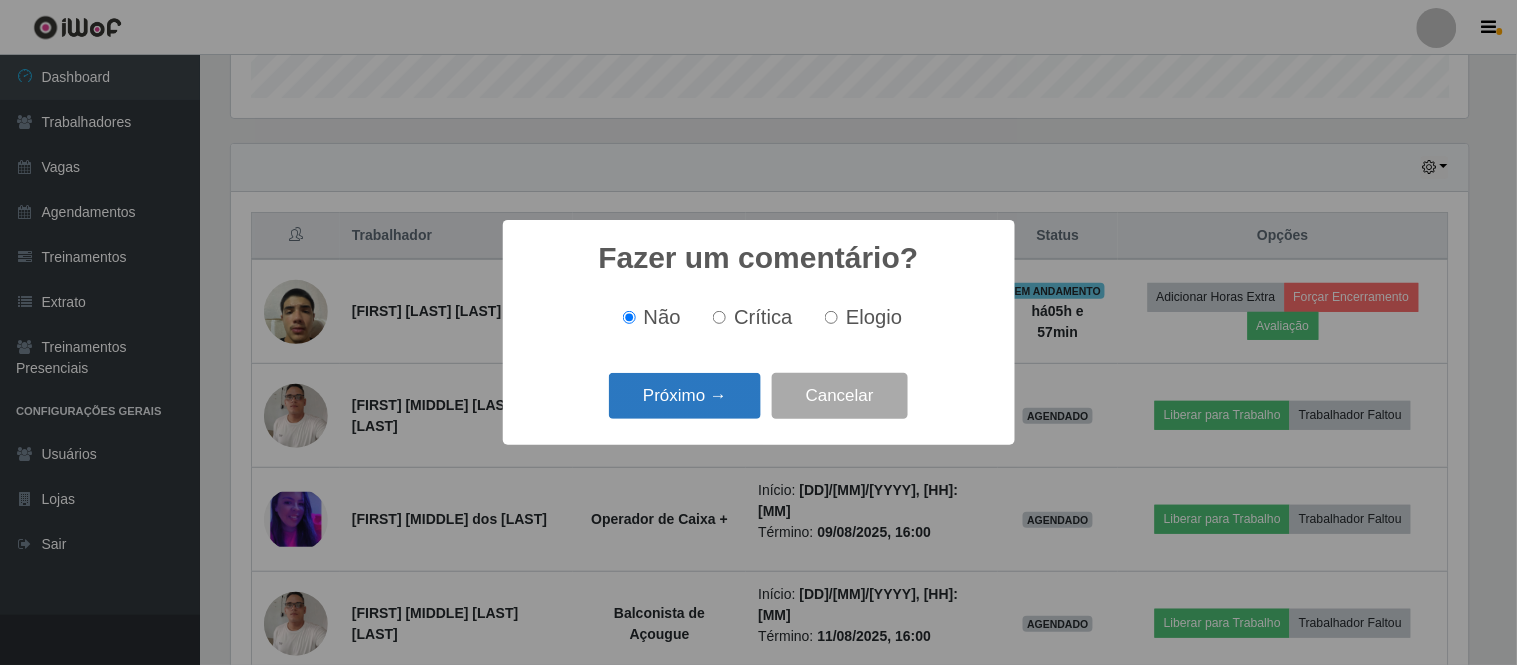 click on "Próximo →" at bounding box center [685, 396] 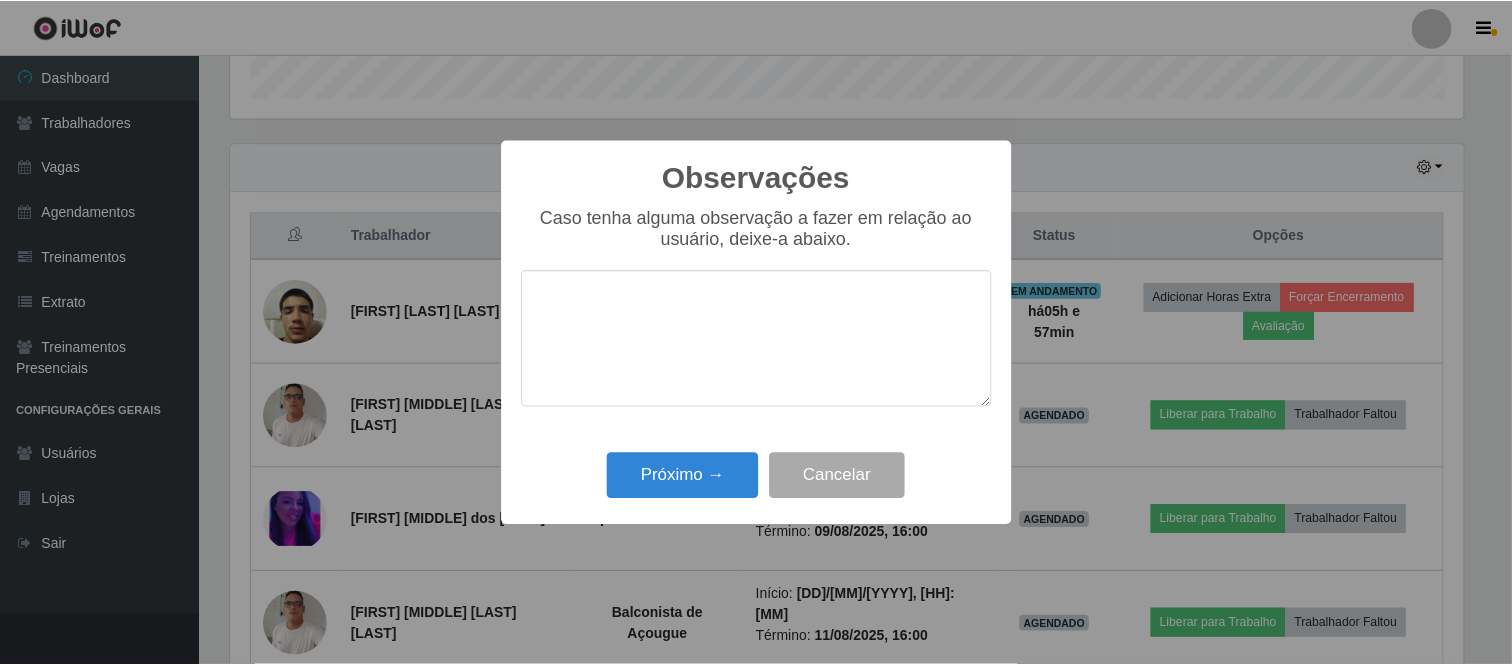 scroll, scrollTop: 999584, scrollLeft: 998761, axis: both 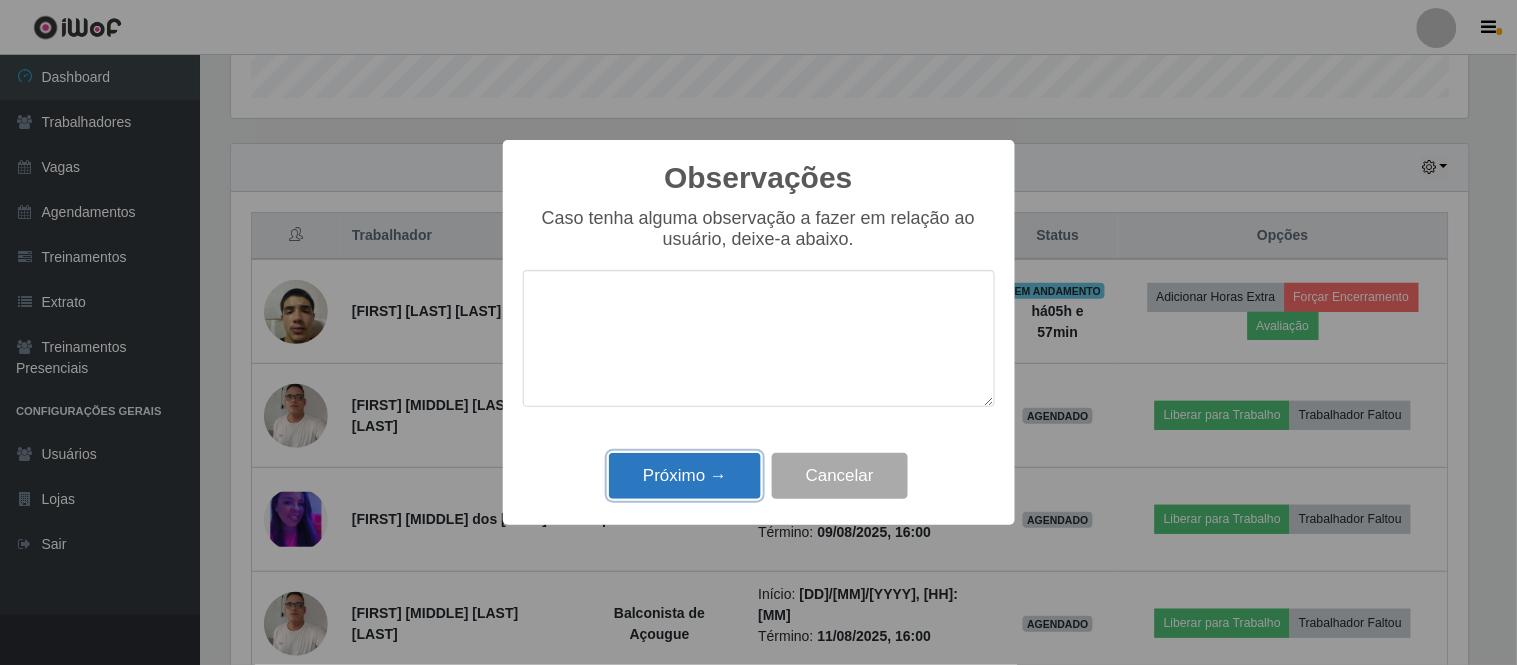 click on "Próximo →" at bounding box center (685, 476) 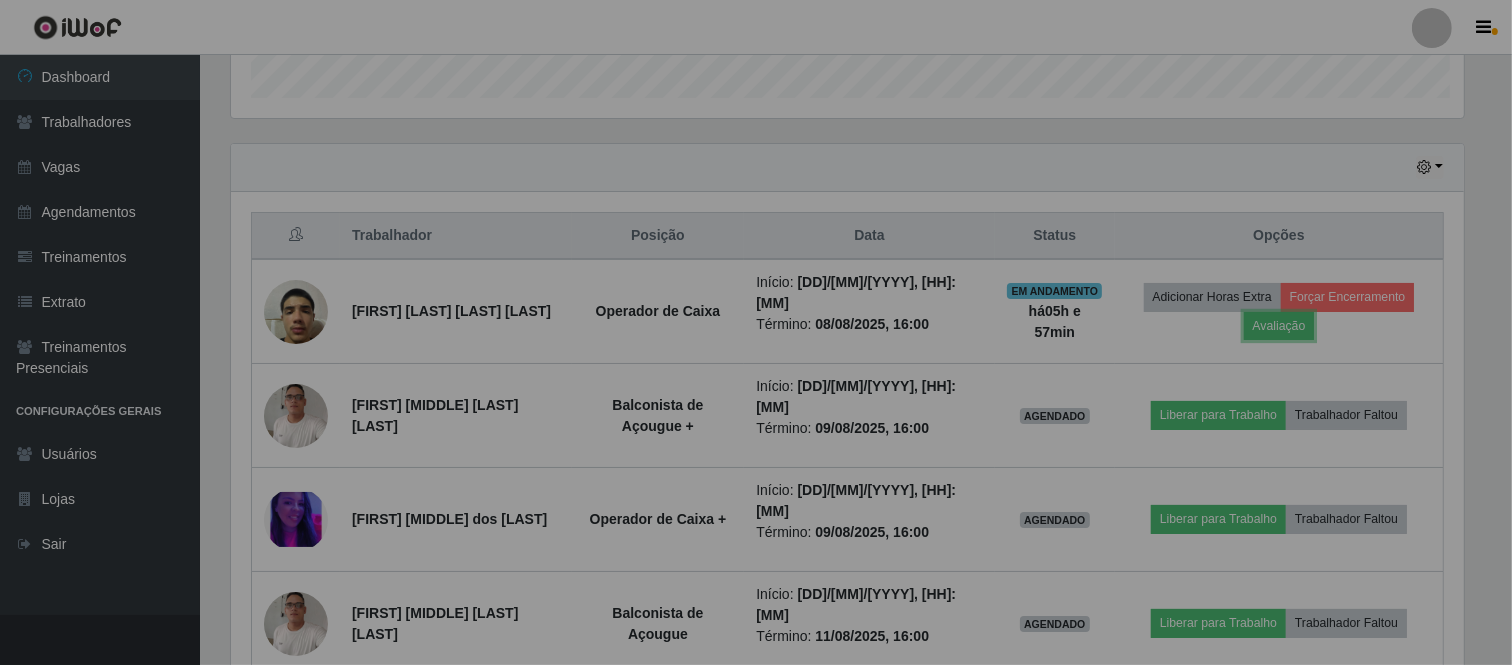 scroll, scrollTop: 999584, scrollLeft: 998750, axis: both 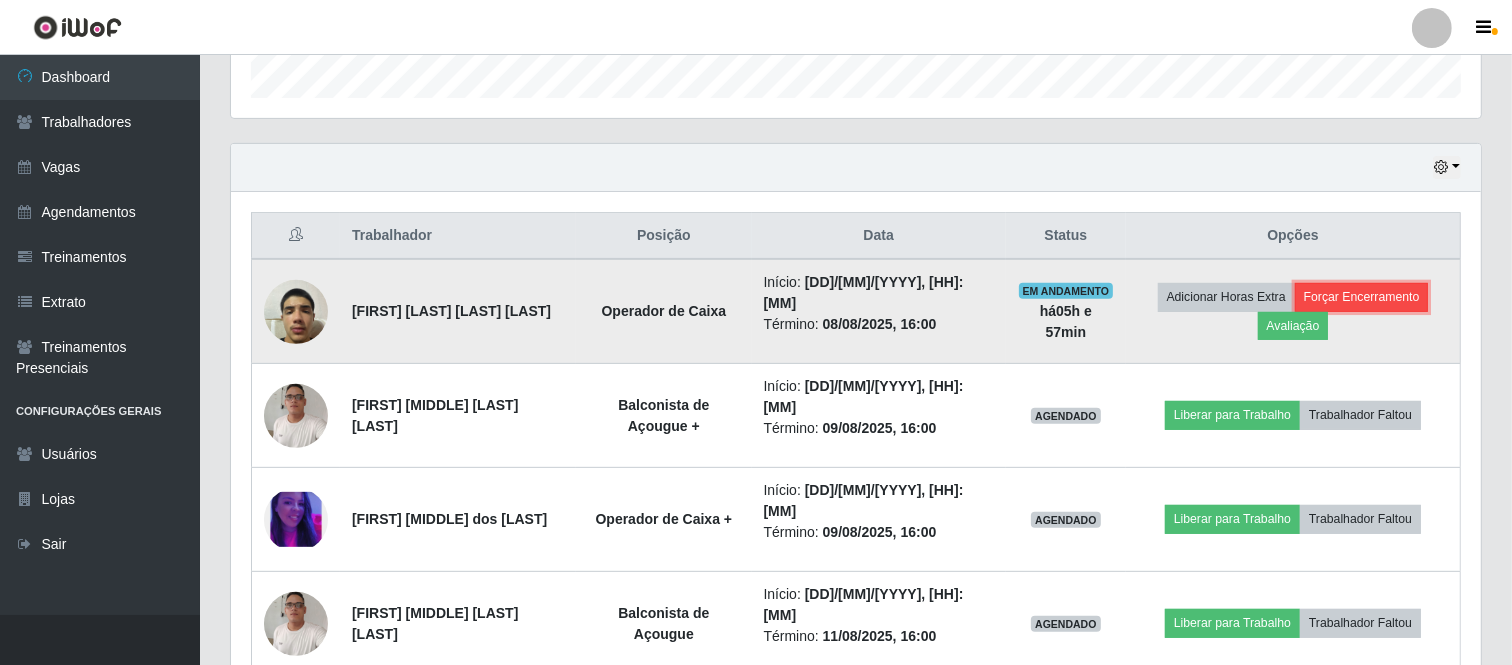 click on "Forçar Encerramento" at bounding box center [1362, 297] 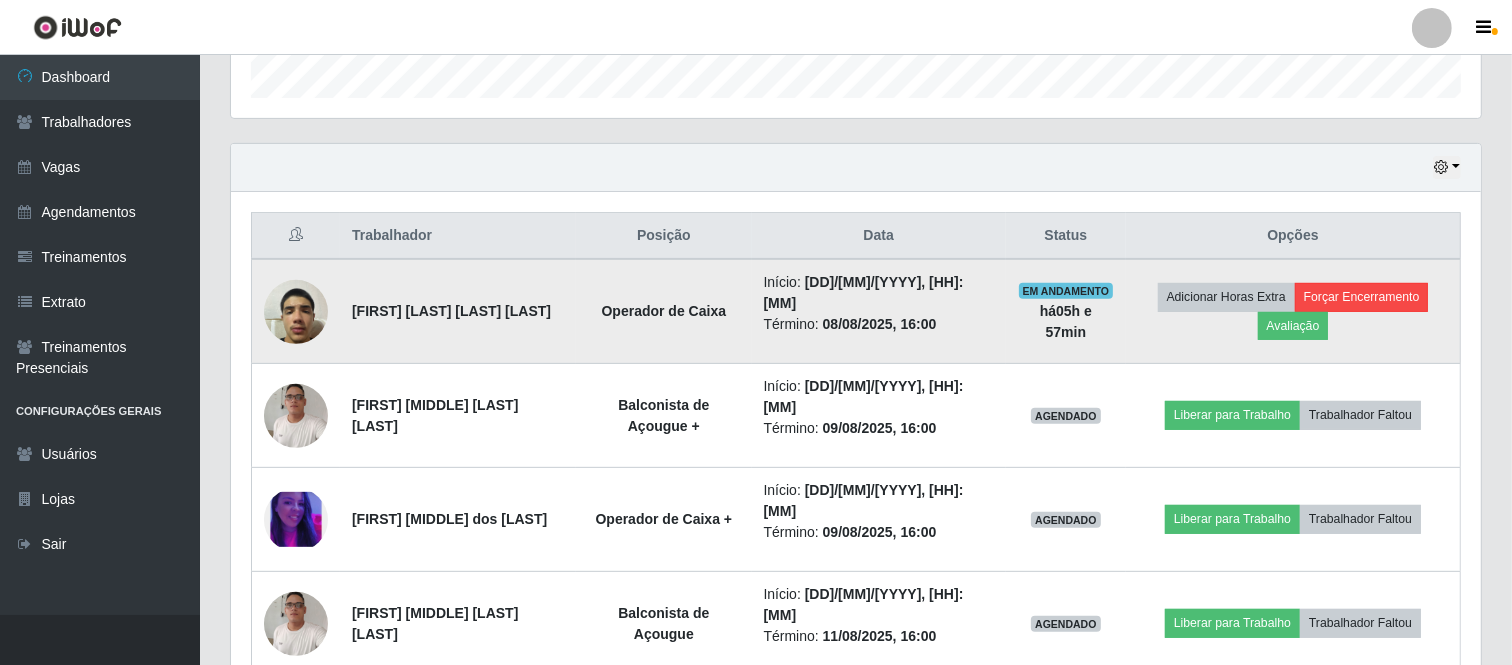 scroll, scrollTop: 999584, scrollLeft: 998761, axis: both 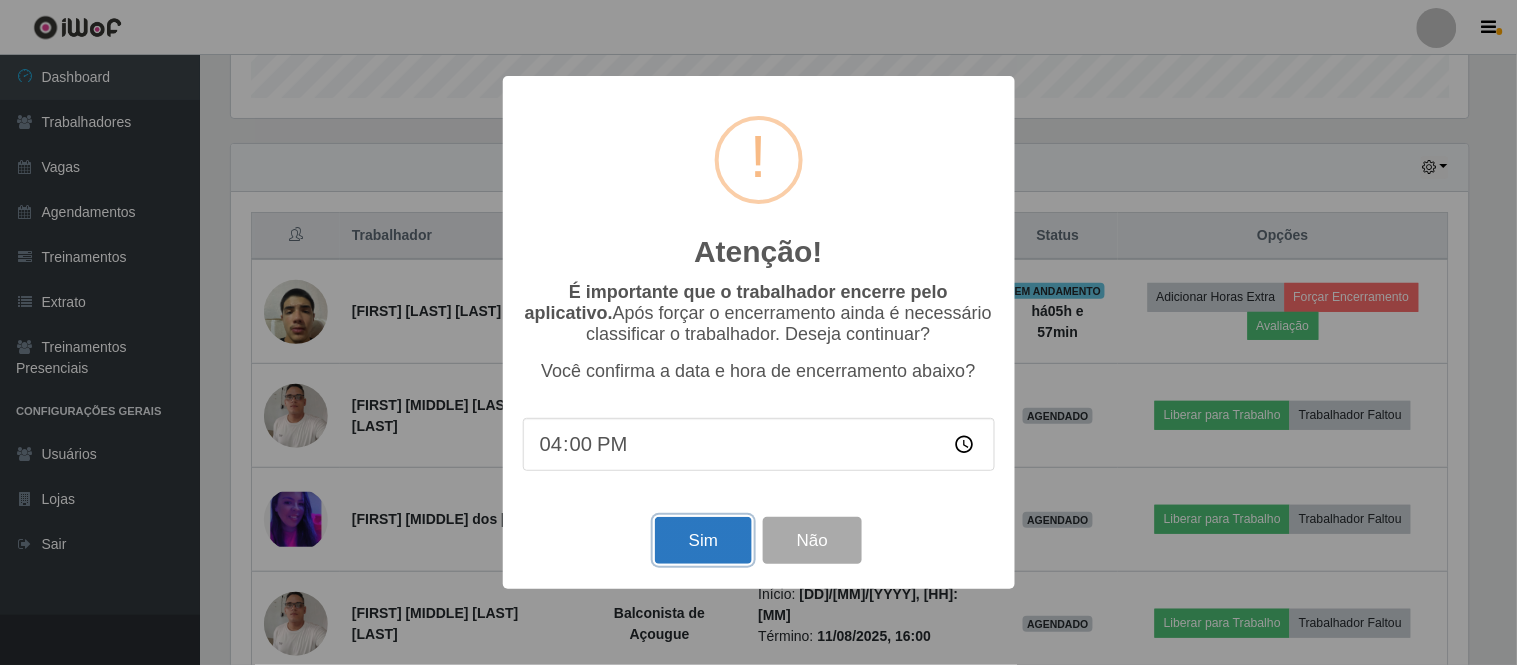 click on "Sim" at bounding box center [703, 540] 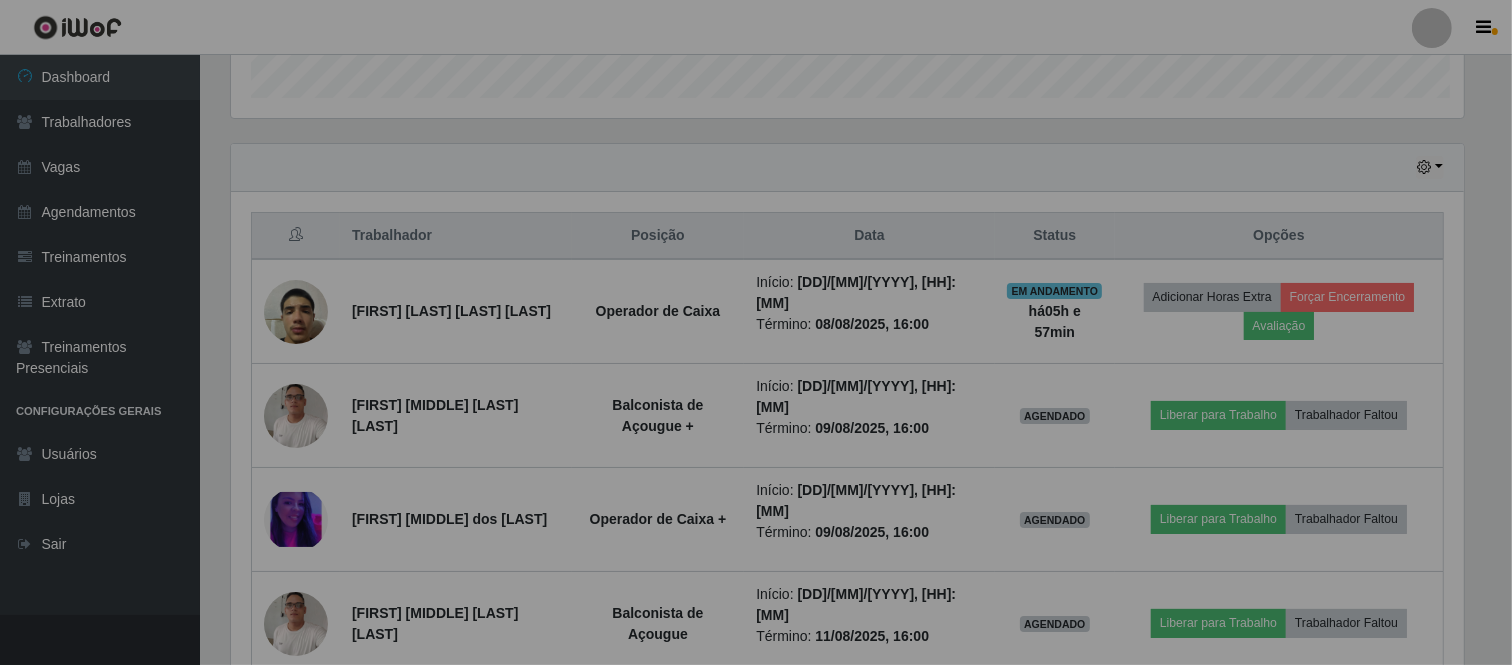 scroll, scrollTop: 999584, scrollLeft: 998750, axis: both 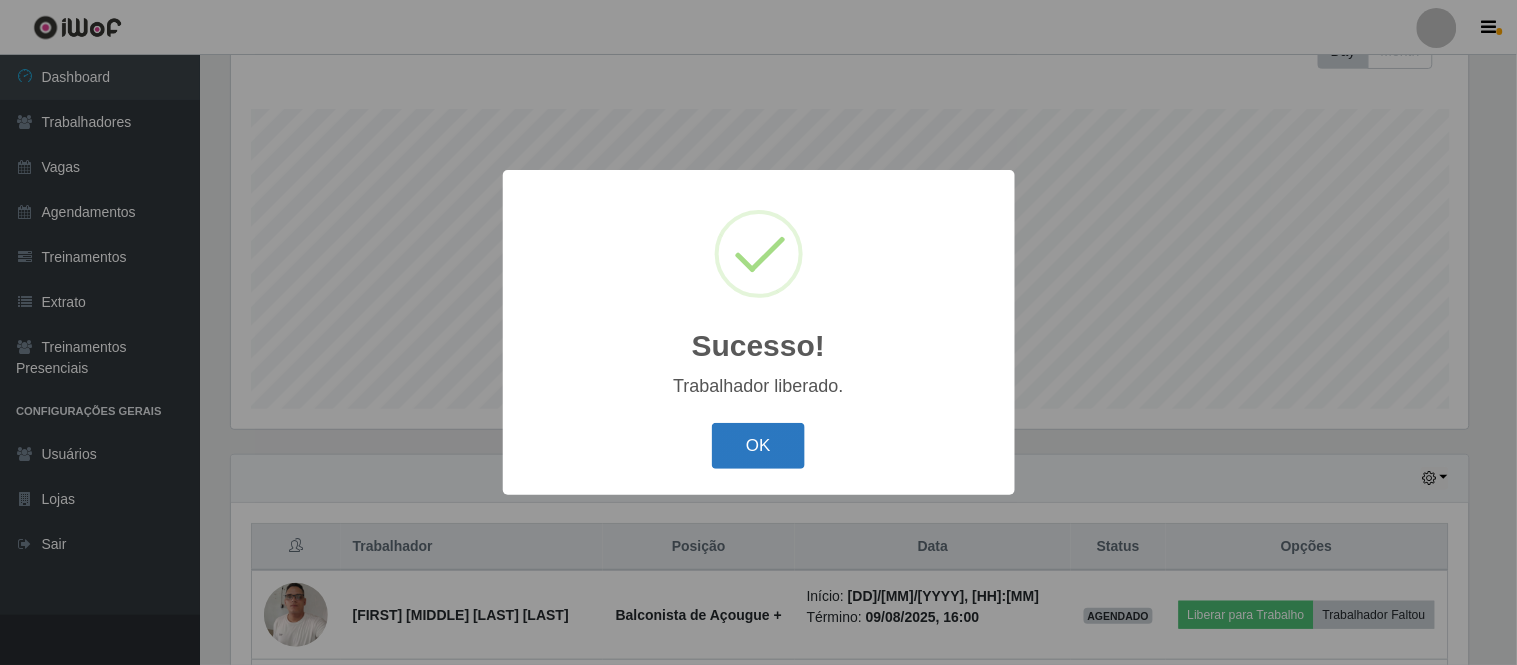 click on "OK" at bounding box center (758, 446) 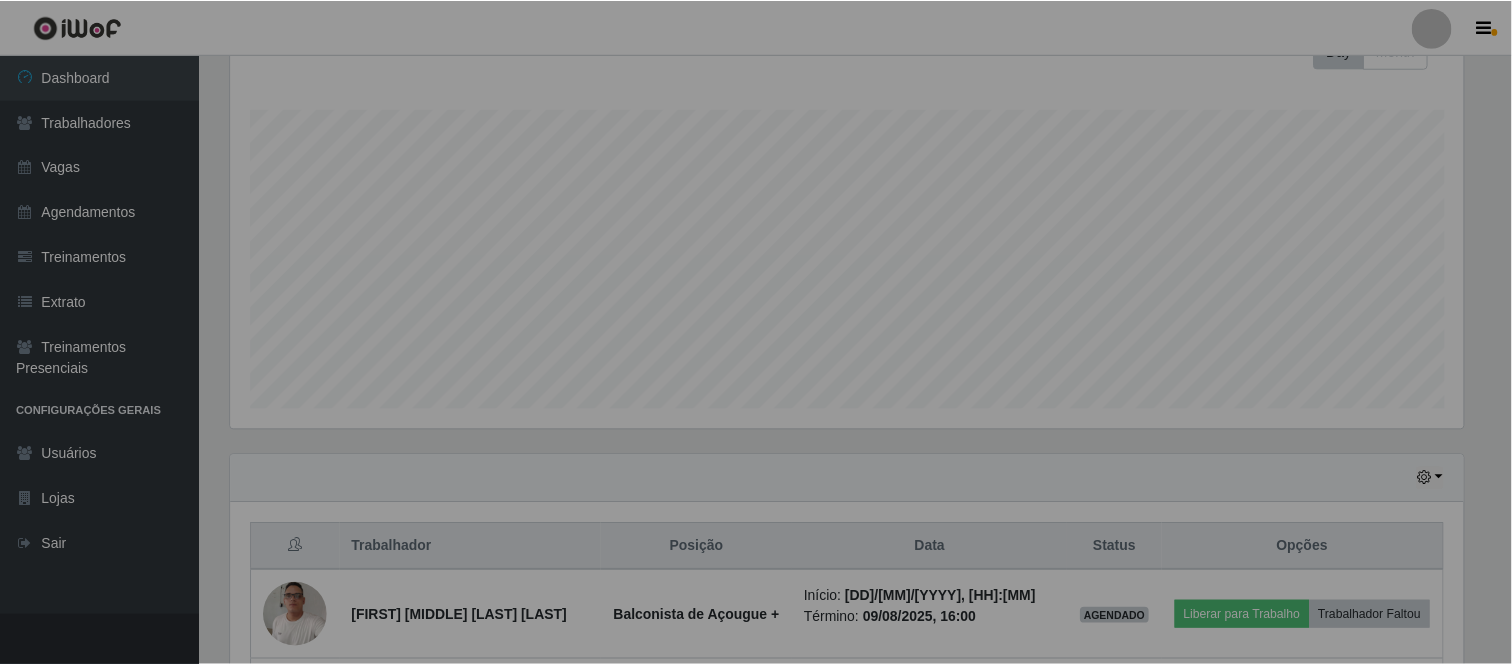 scroll, scrollTop: 313, scrollLeft: 0, axis: vertical 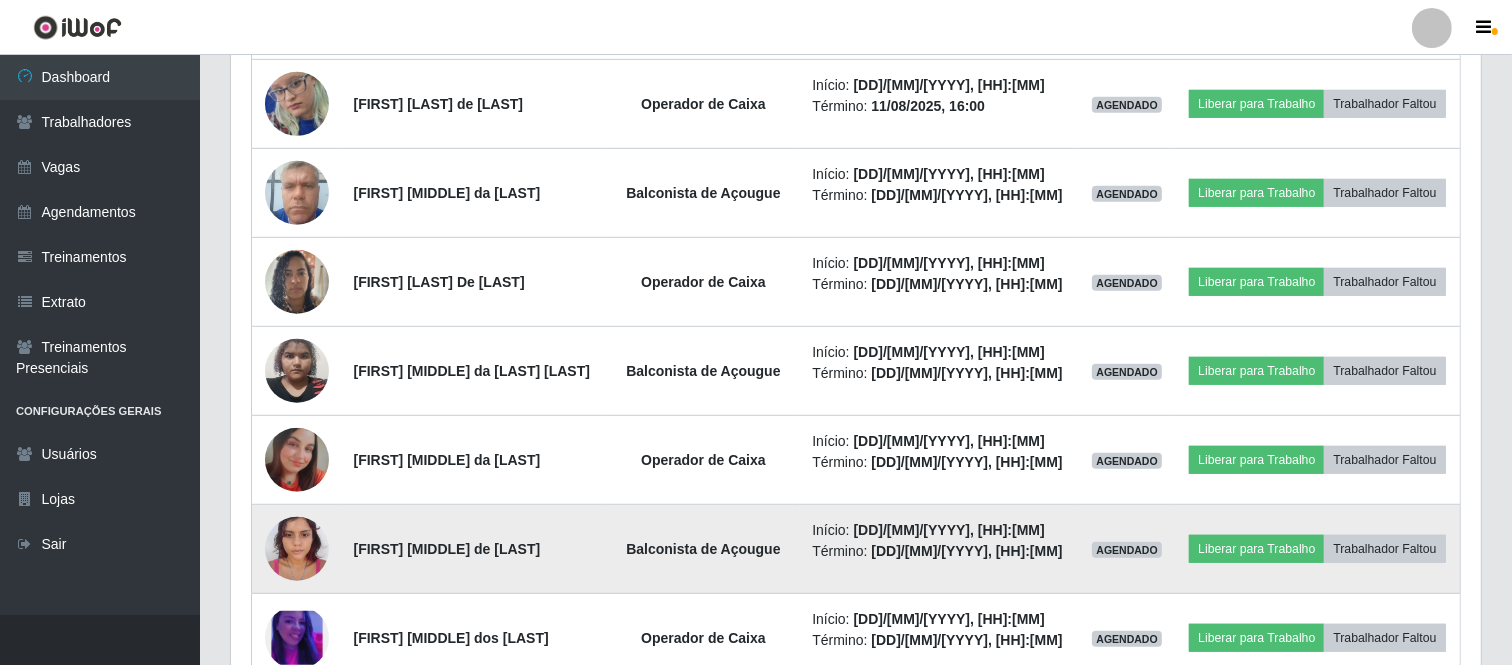 click at bounding box center (297, 548) 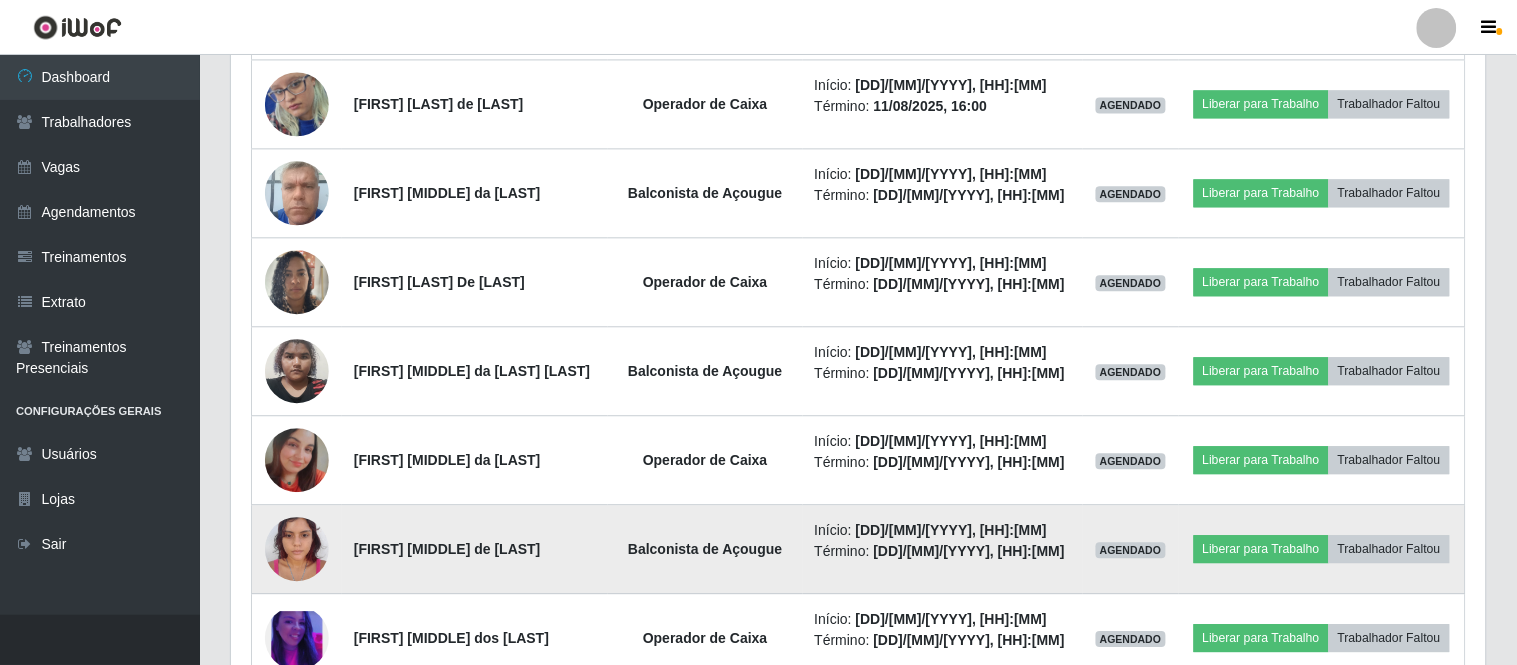 scroll, scrollTop: 999584, scrollLeft: 998761, axis: both 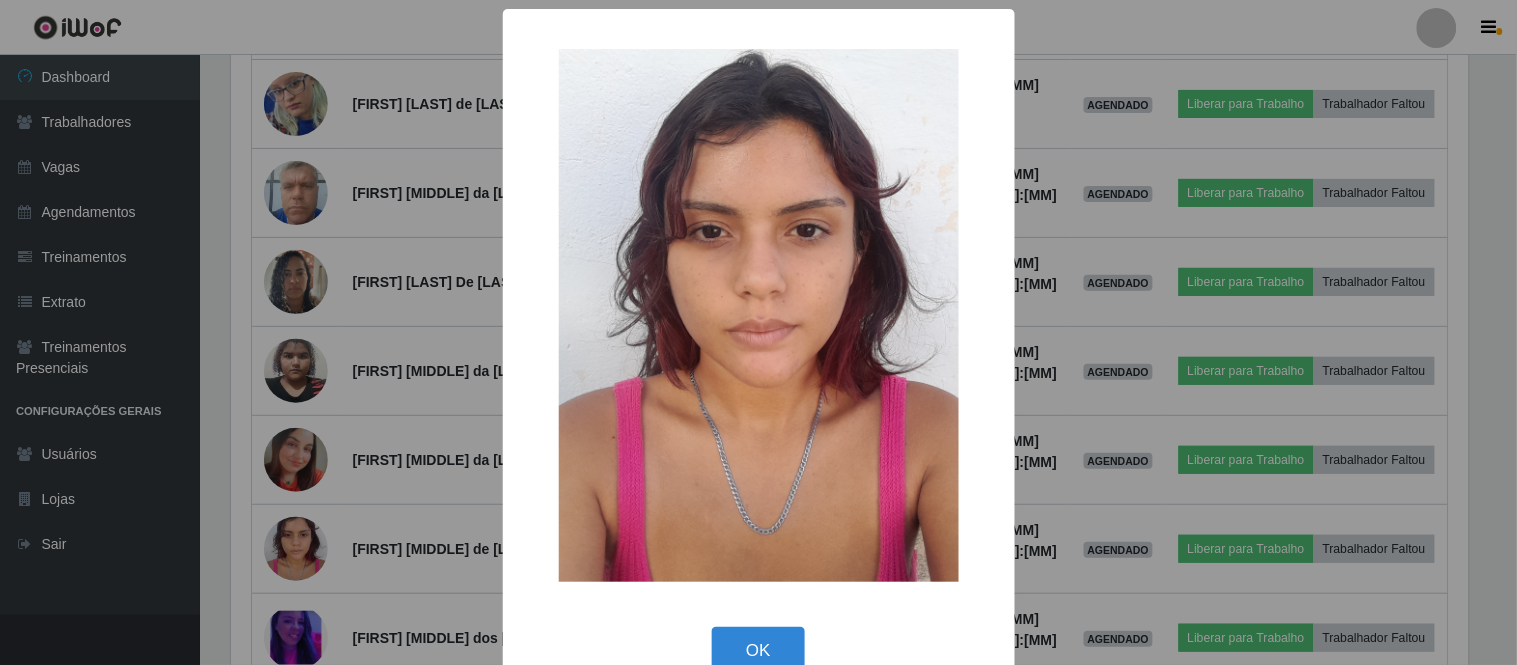type 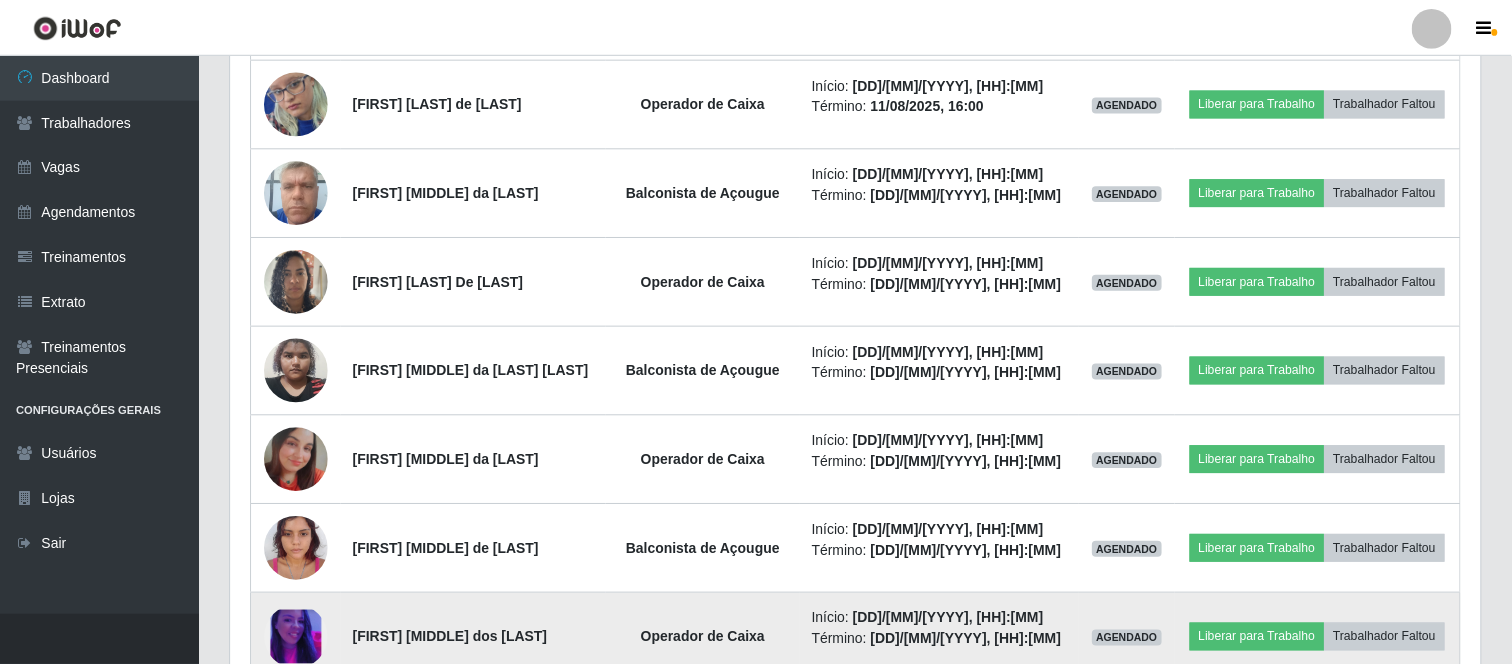 scroll, scrollTop: 999584, scrollLeft: 998750, axis: both 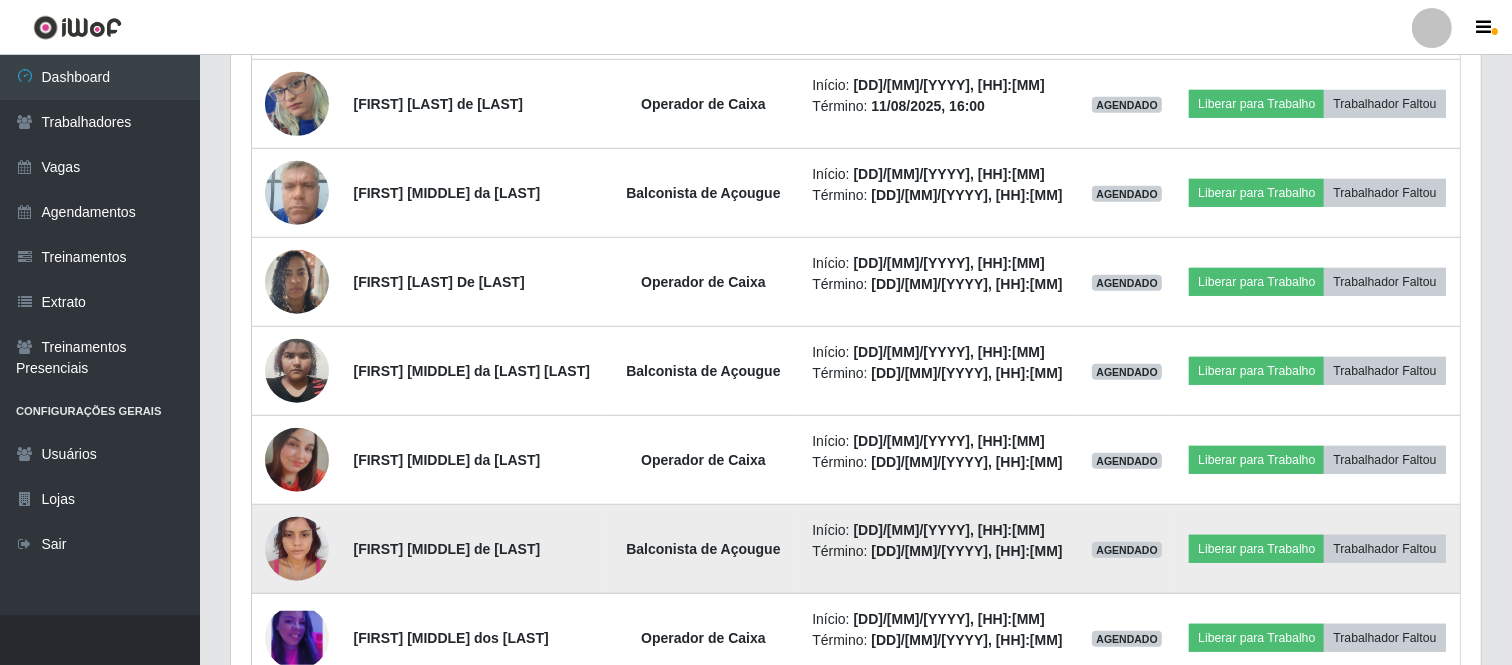 click at bounding box center [297, 548] 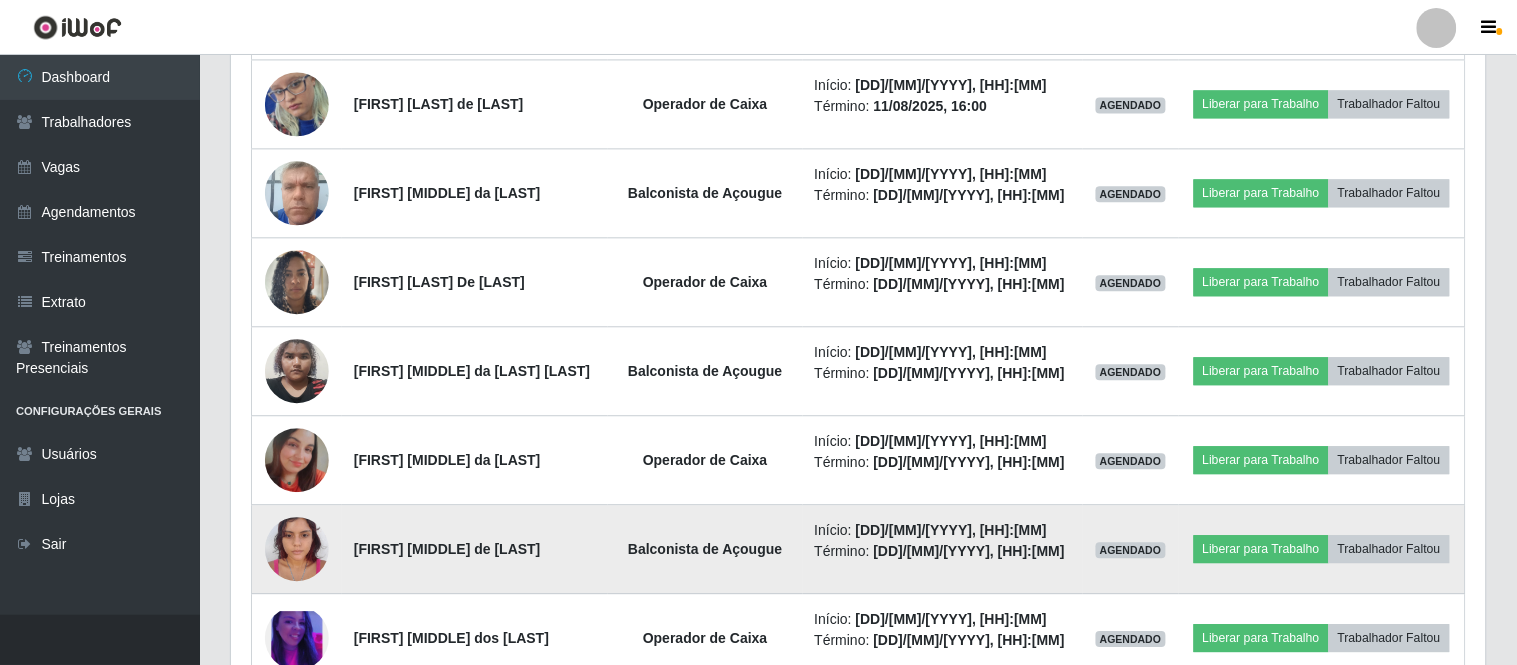 scroll, scrollTop: 999584, scrollLeft: 998761, axis: both 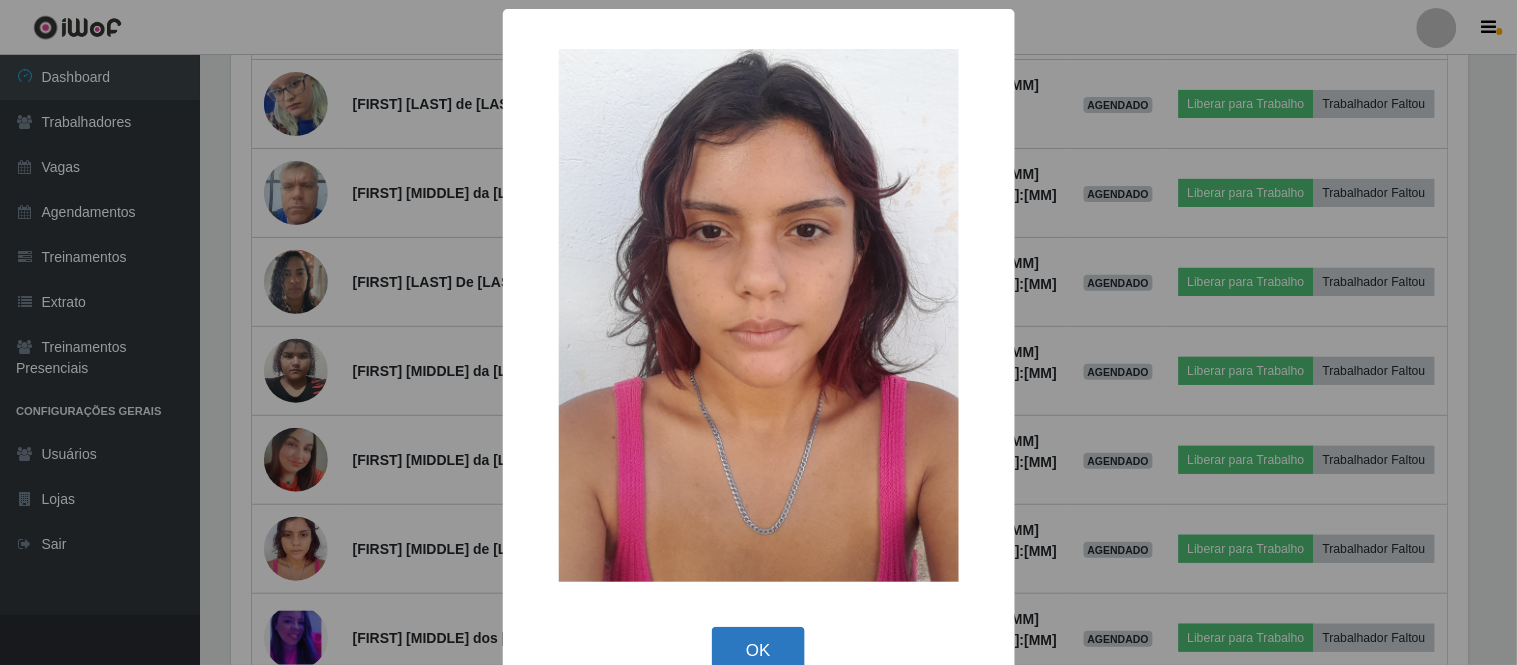 click on "OK" at bounding box center (758, 650) 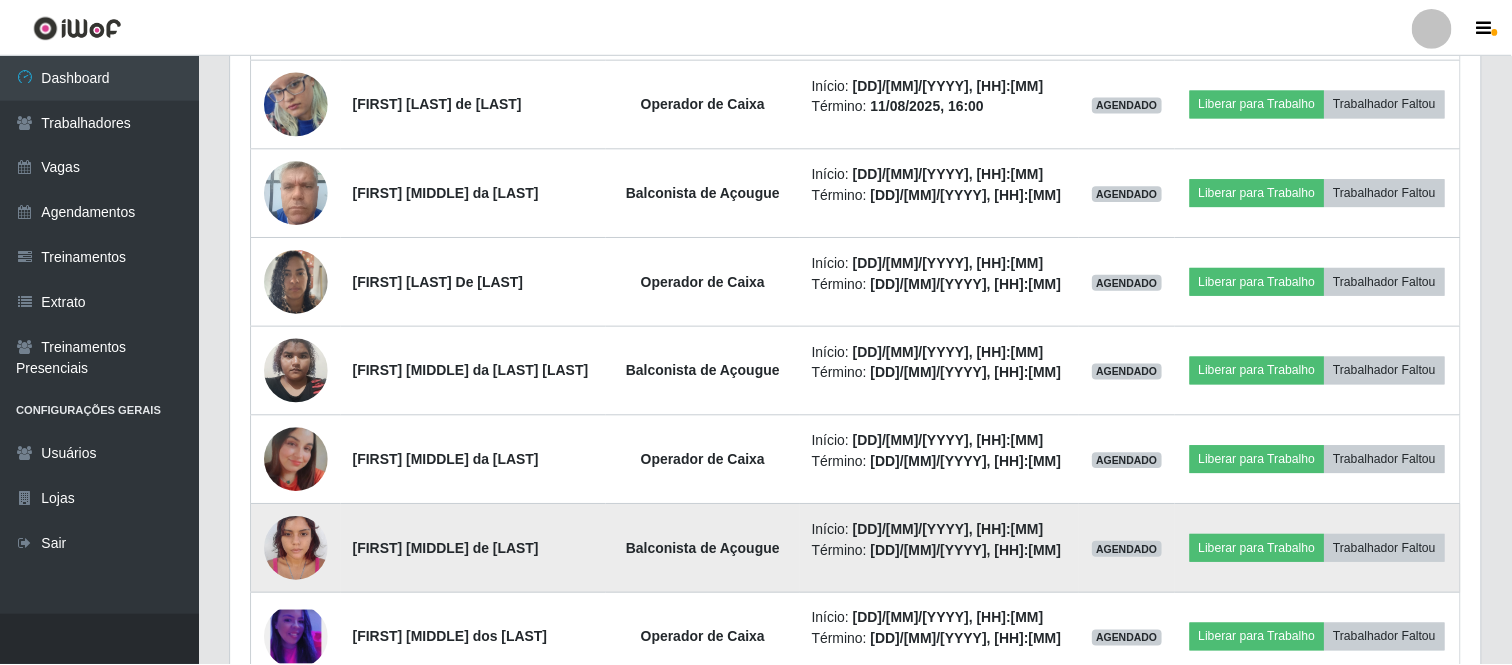 scroll, scrollTop: 999584, scrollLeft: 998750, axis: both 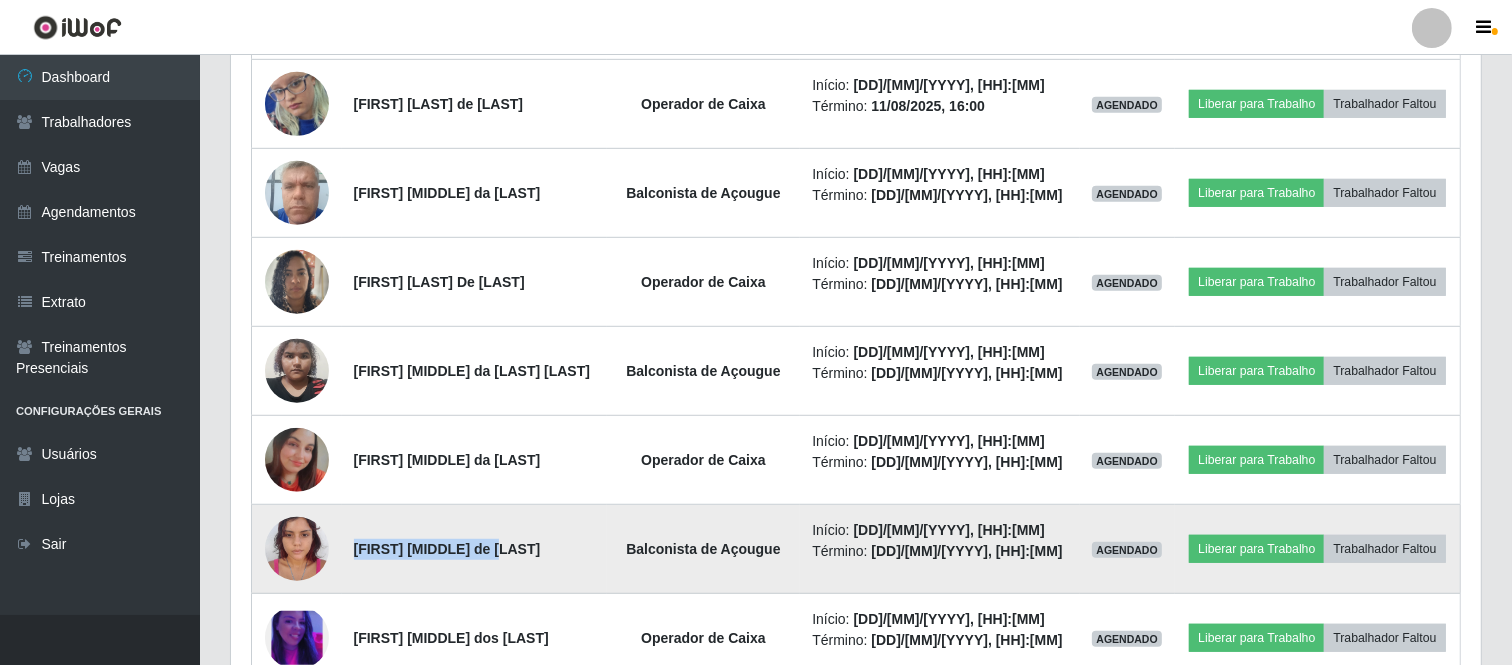 drag, startPoint x: 360, startPoint y: 546, endPoint x: 525, endPoint y: 537, distance: 165.24527 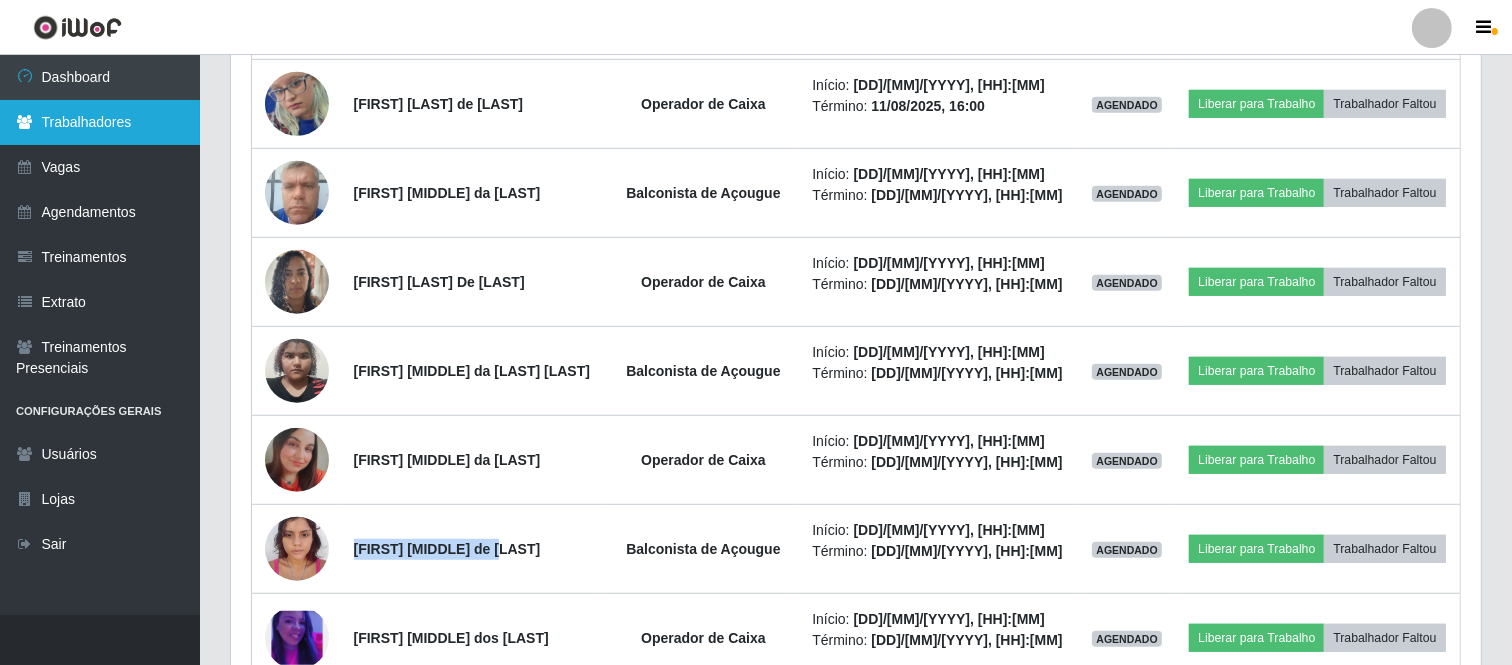 click on "Trabalhadores" at bounding box center (100, 122) 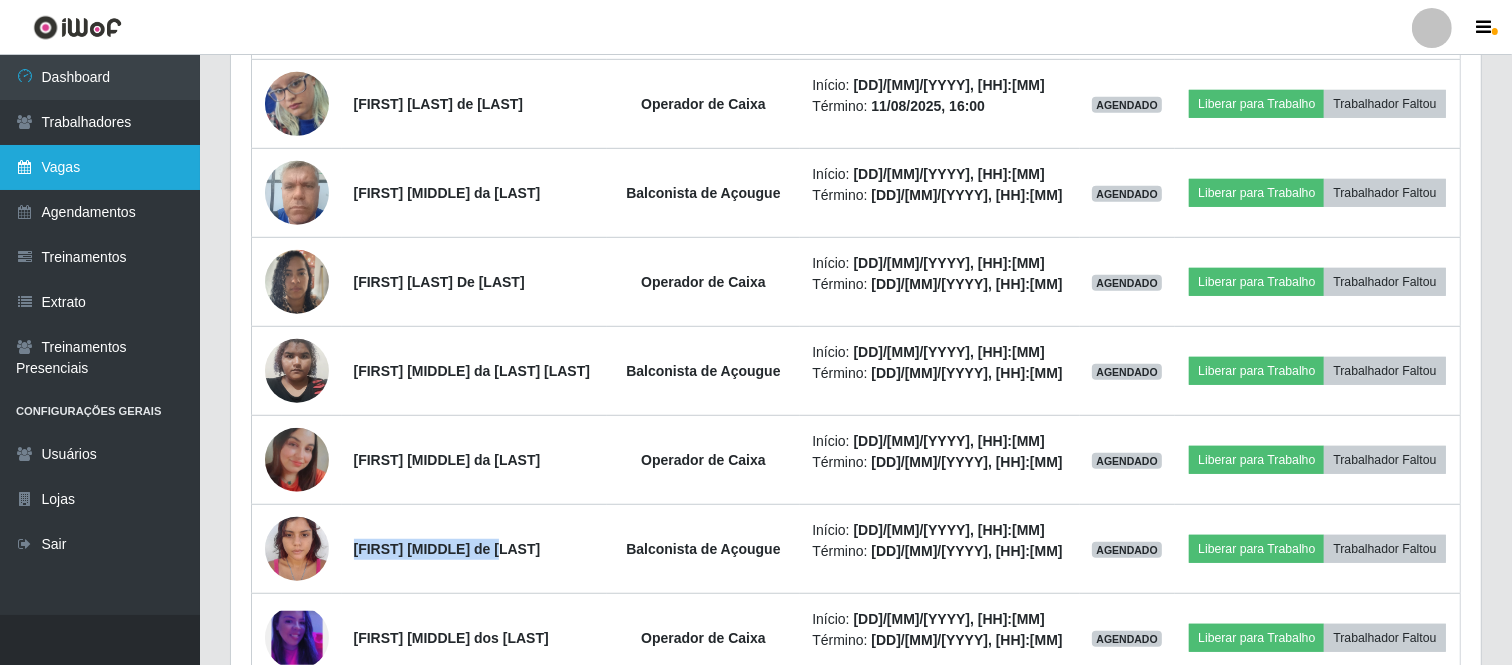 scroll, scrollTop: 0, scrollLeft: 0, axis: both 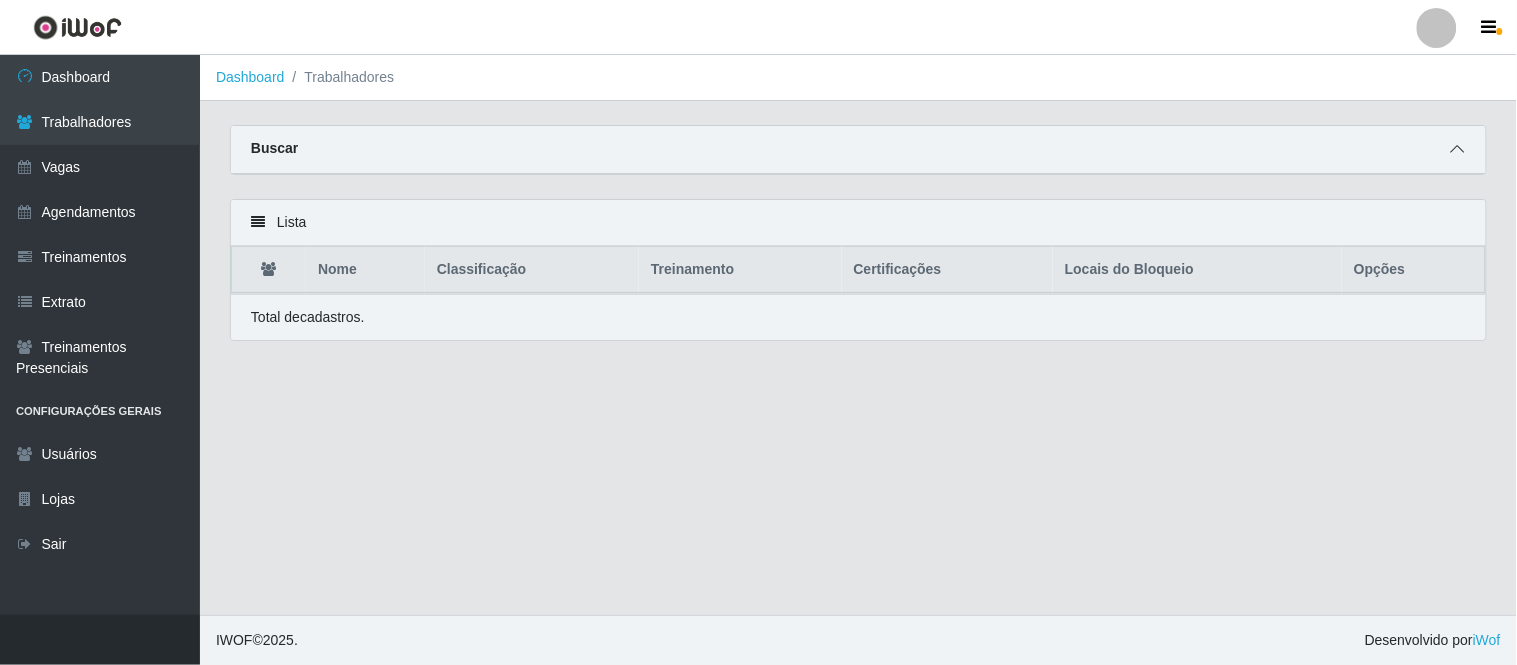 click at bounding box center [1458, 149] 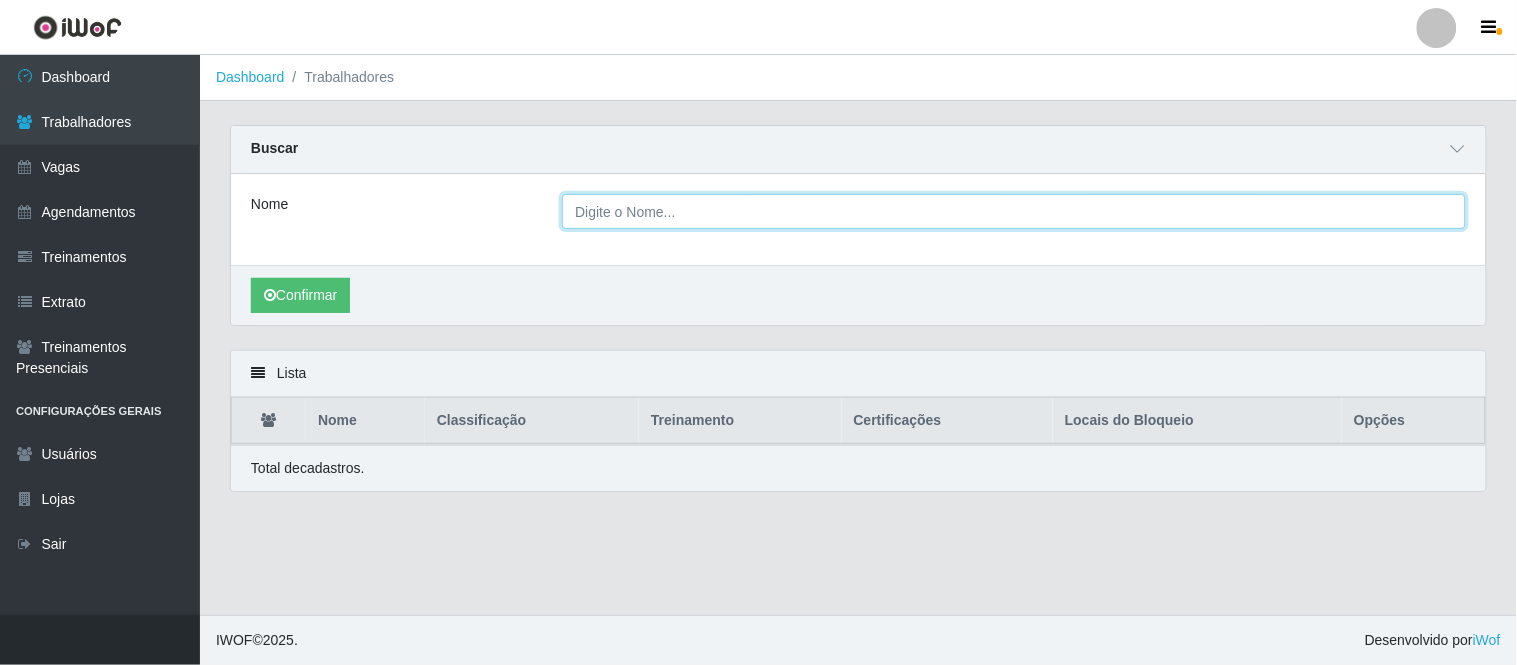 click on "Nome" at bounding box center (1014, 211) 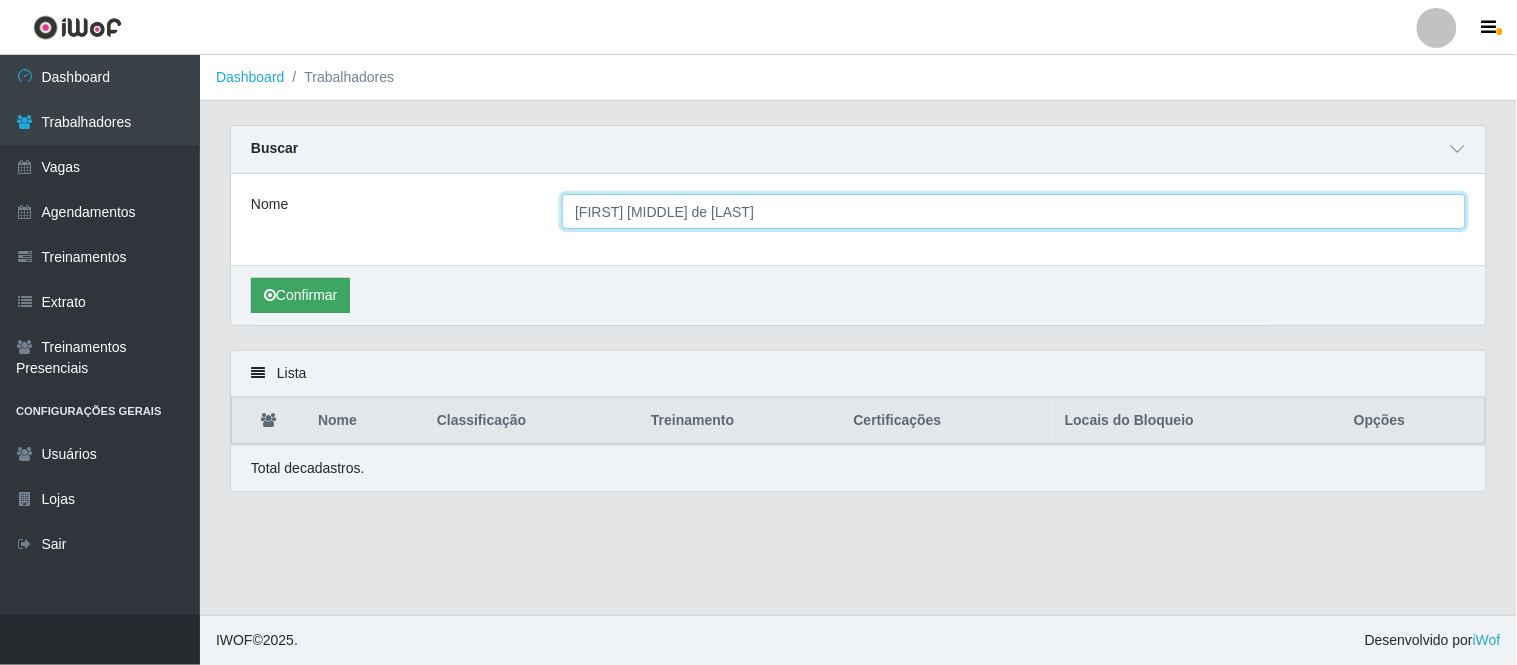 type on "Amanda mateus de lima" 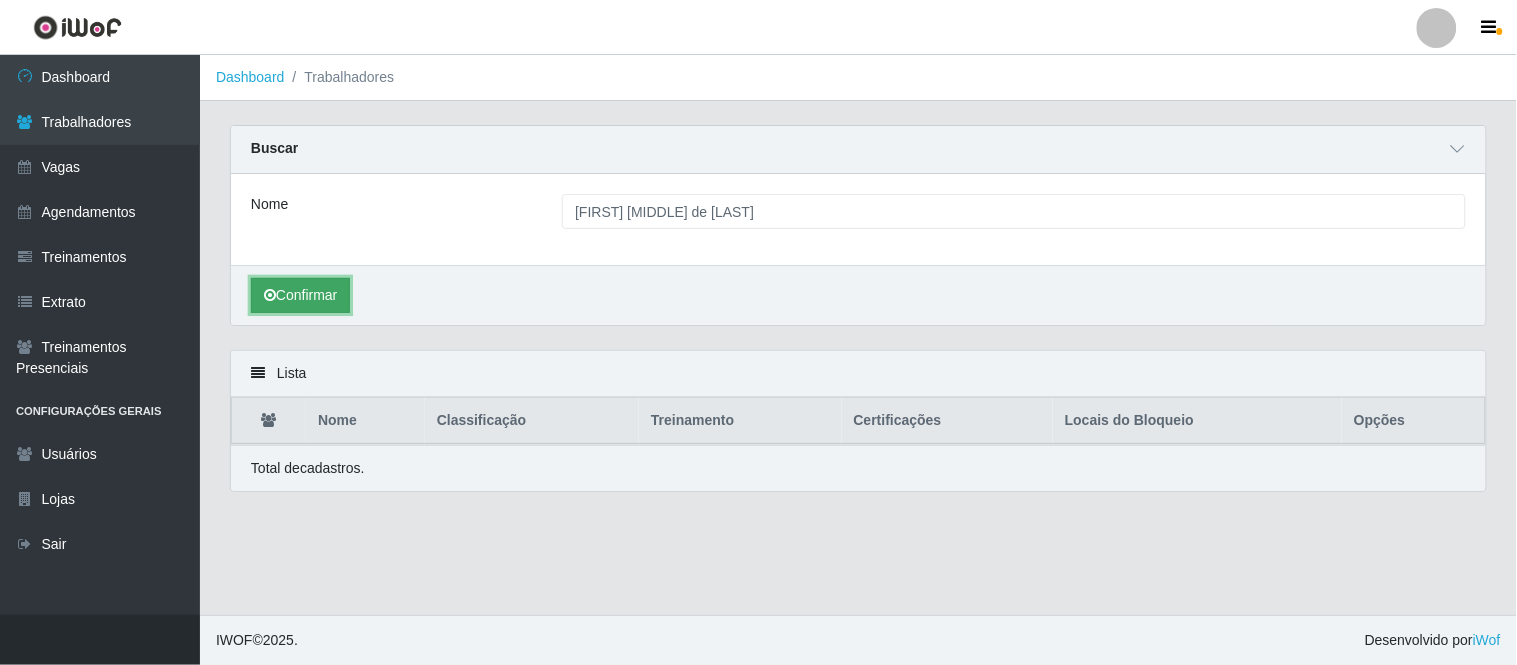click on "Confirmar" at bounding box center [300, 295] 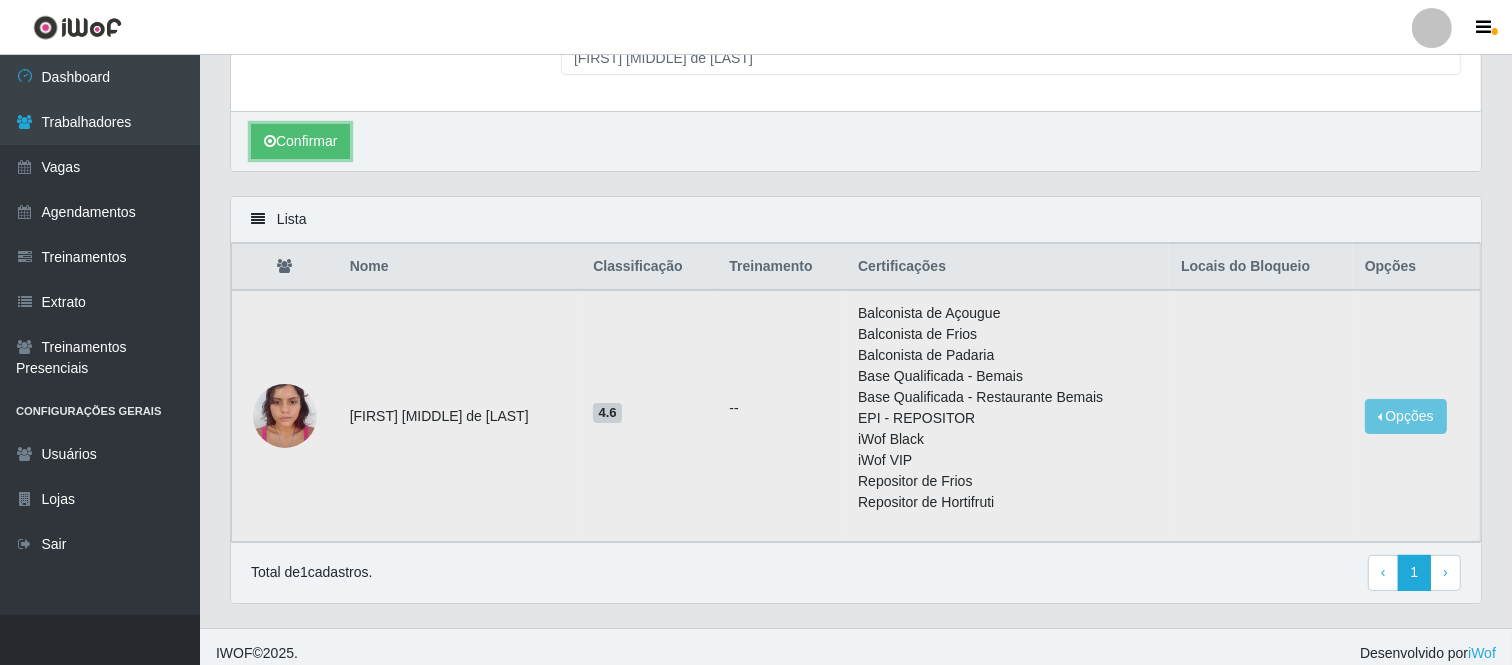 scroll, scrollTop: 166, scrollLeft: 0, axis: vertical 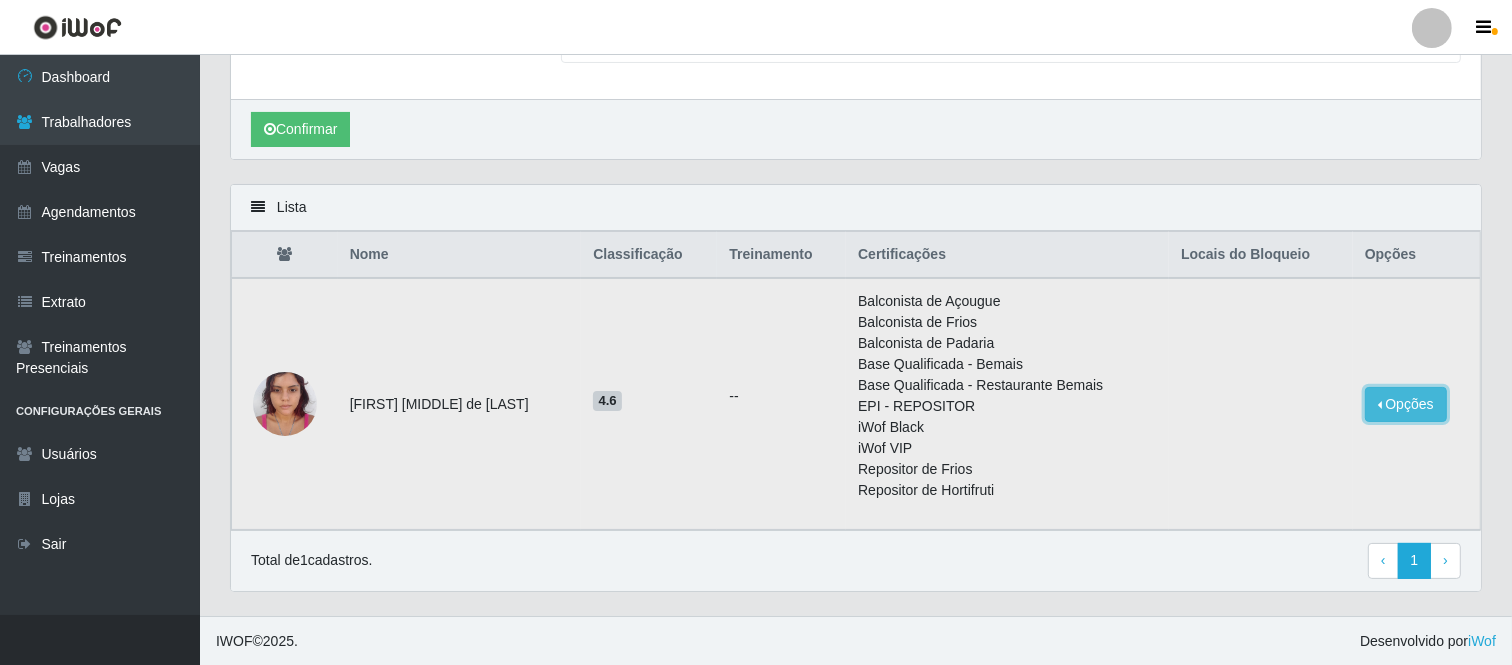 click on "Opções" at bounding box center [1406, 404] 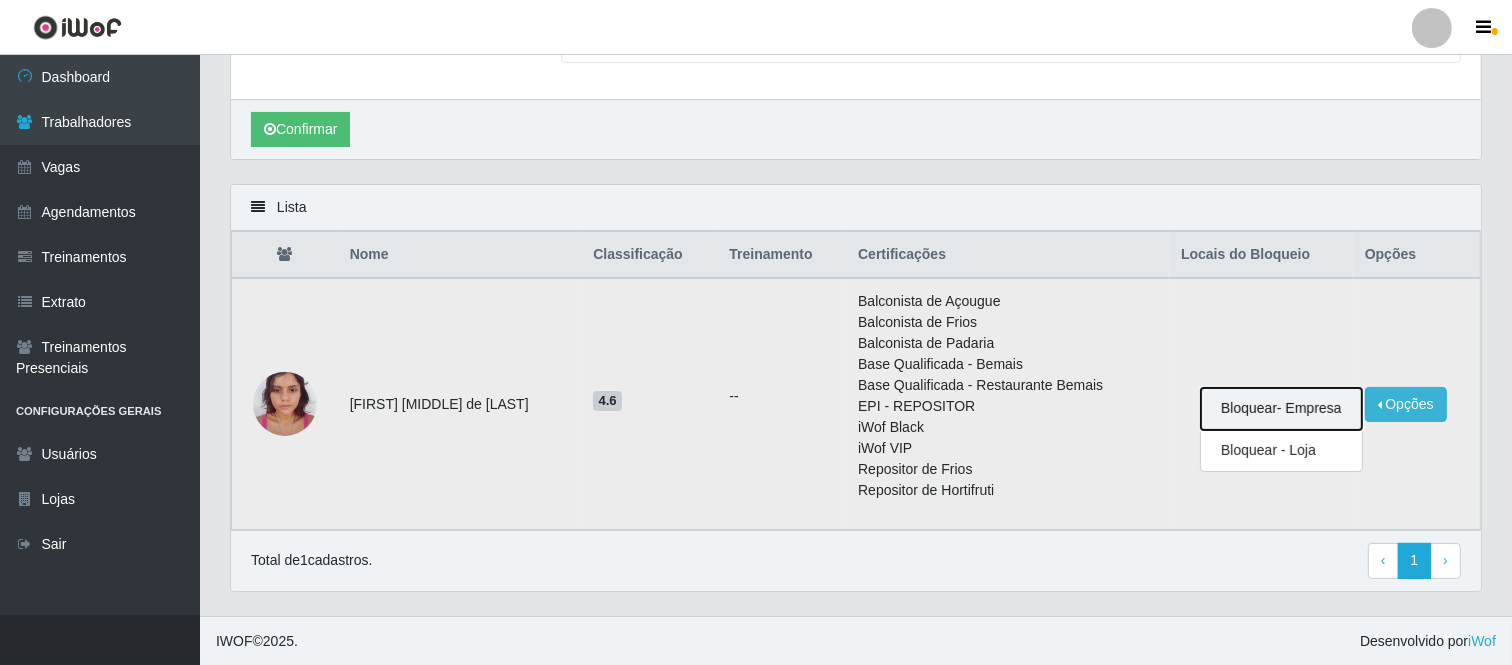click on "Bloquear  - Empresa" at bounding box center [1281, 409] 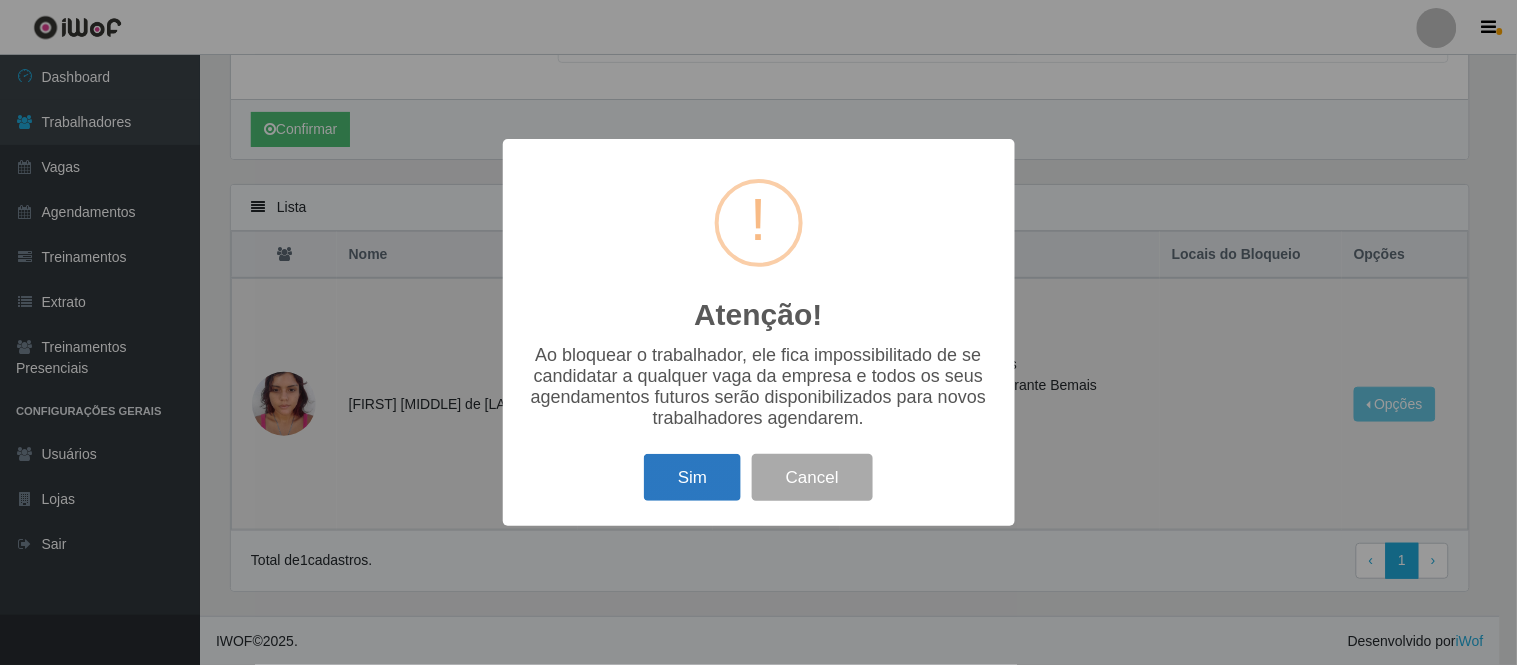 click on "Sim" at bounding box center [692, 477] 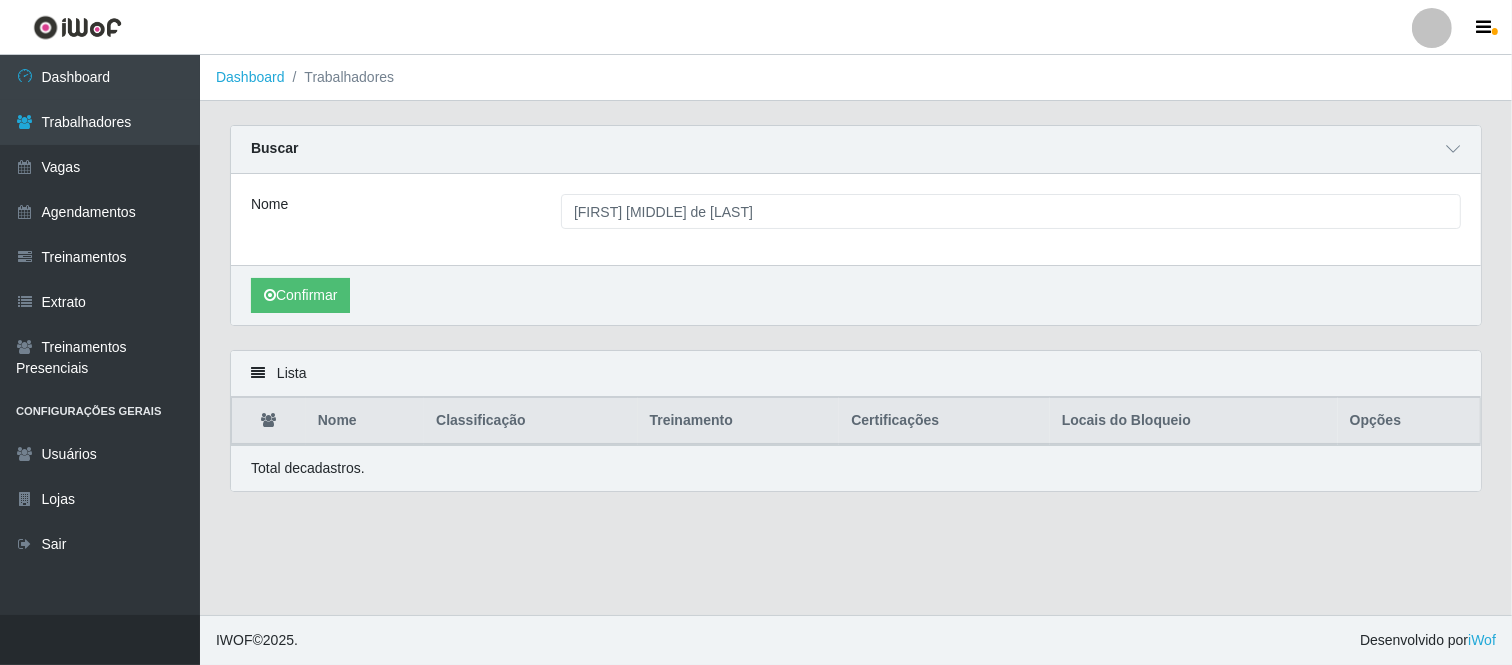 scroll, scrollTop: 0, scrollLeft: 0, axis: both 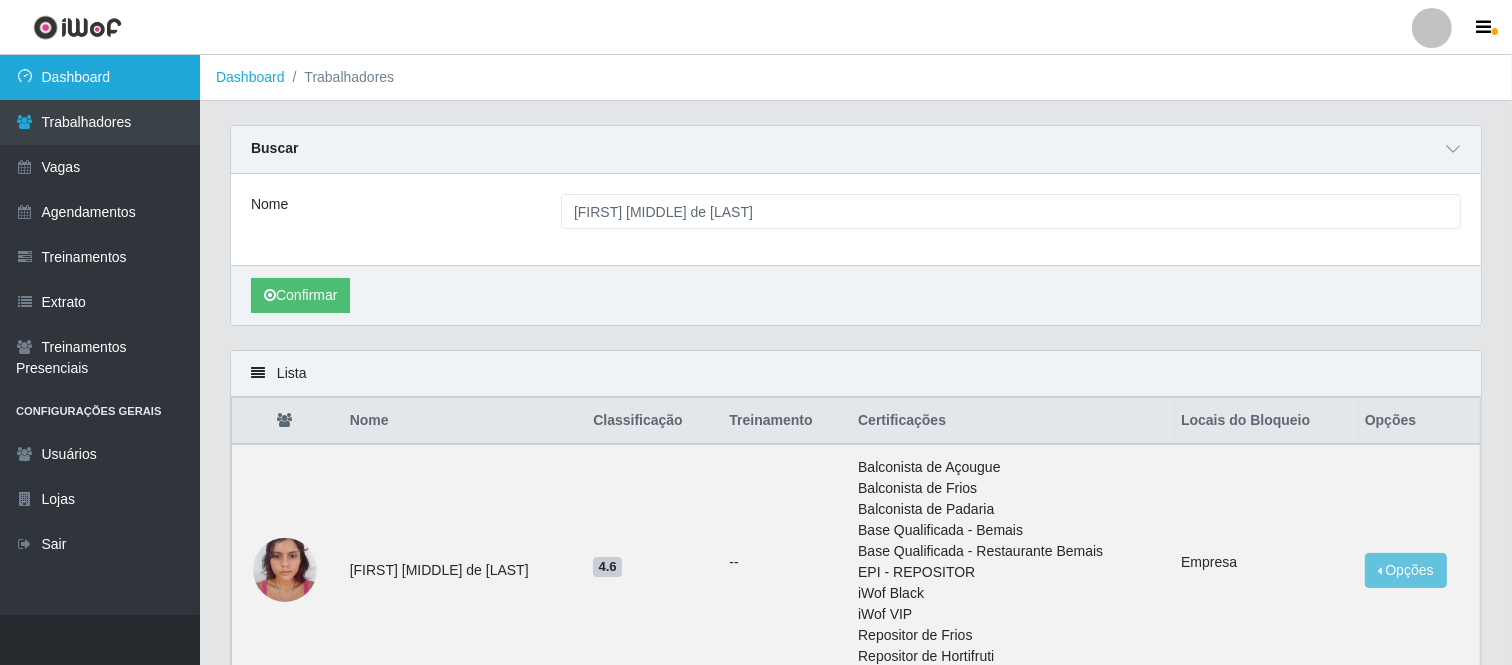 click on "Dashboard" at bounding box center [100, 77] 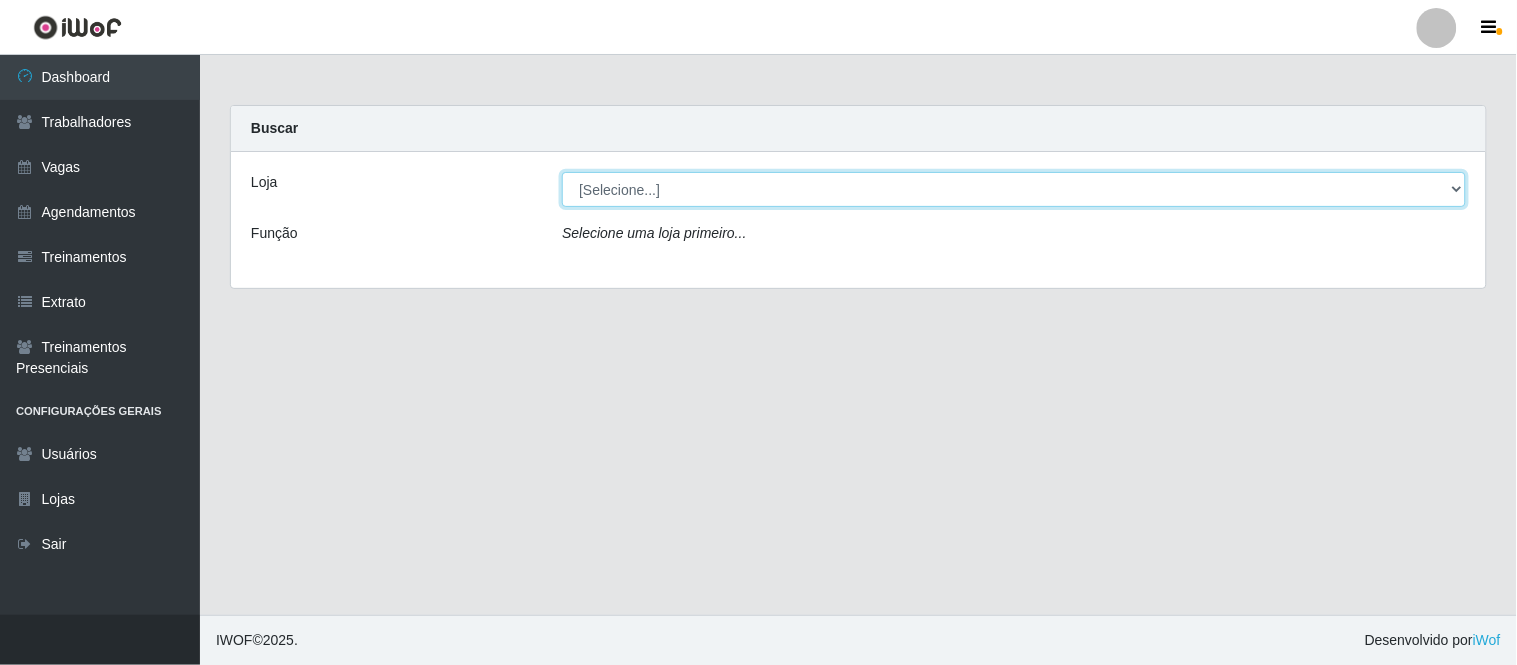 click on "[Selecione...] Carnes & Cortes" at bounding box center (1014, 189) 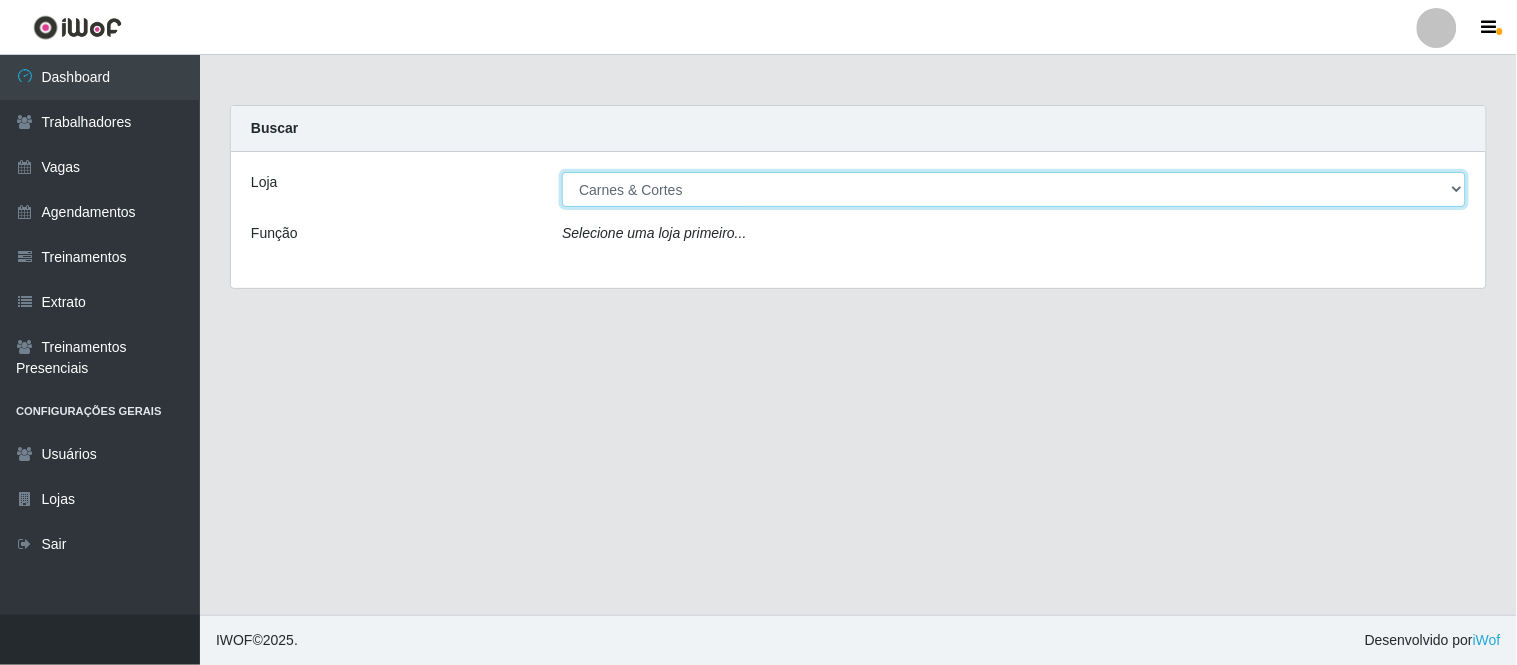 click on "[Selecione...] Carnes & Cortes" at bounding box center (1014, 189) 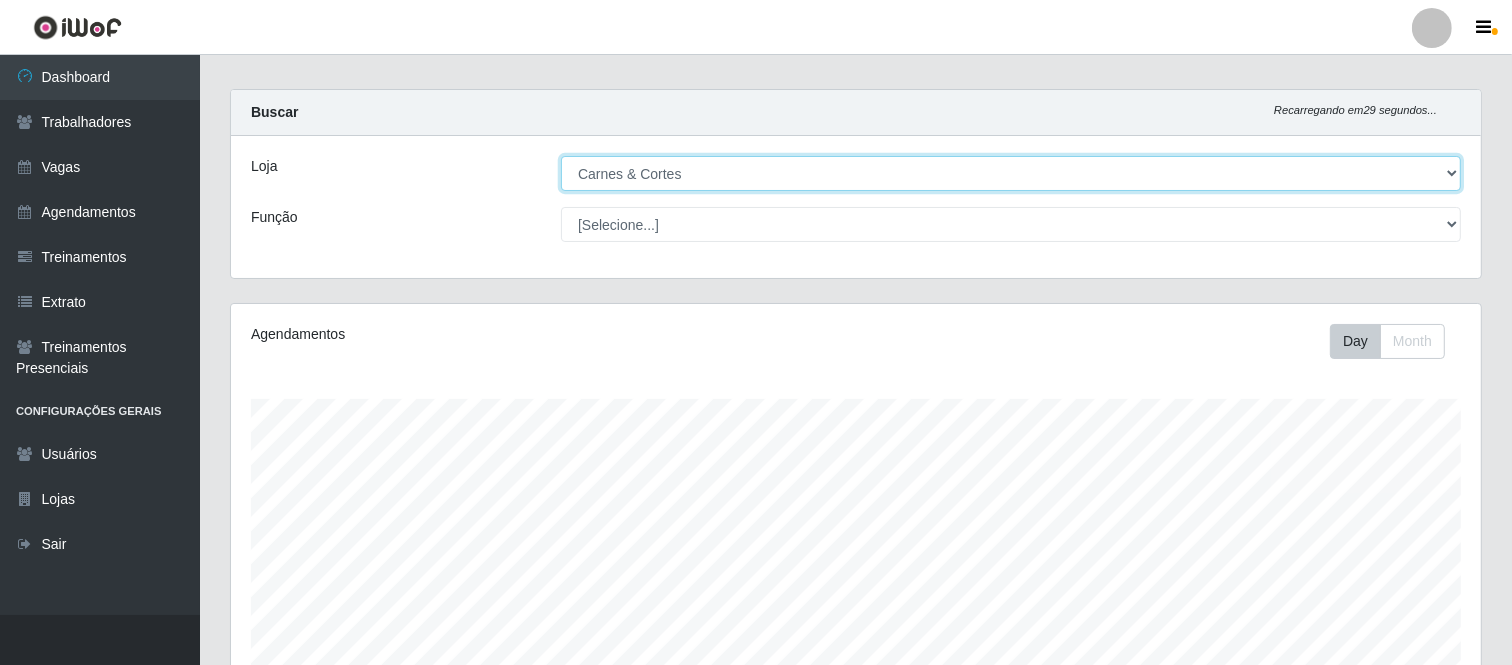 scroll, scrollTop: 306, scrollLeft: 0, axis: vertical 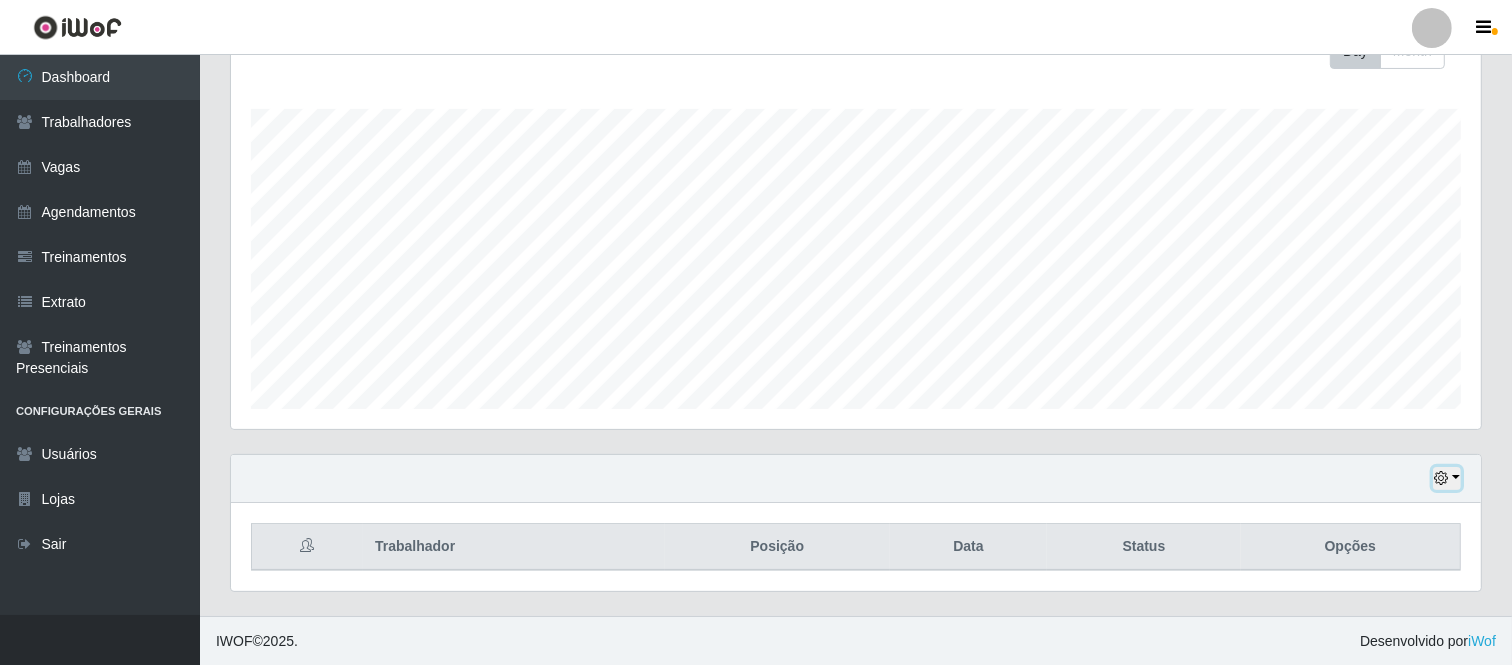 click at bounding box center (1447, 478) 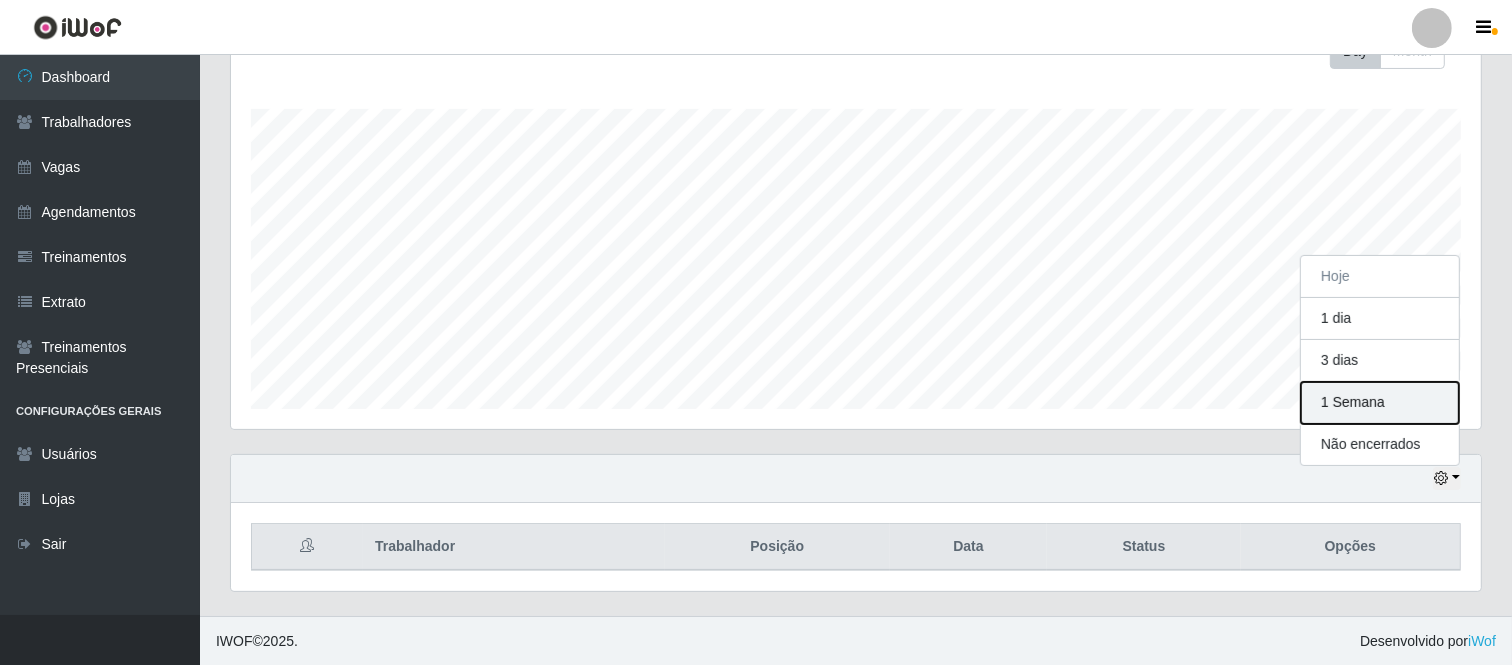 click on "1 Semana" at bounding box center (1380, 403) 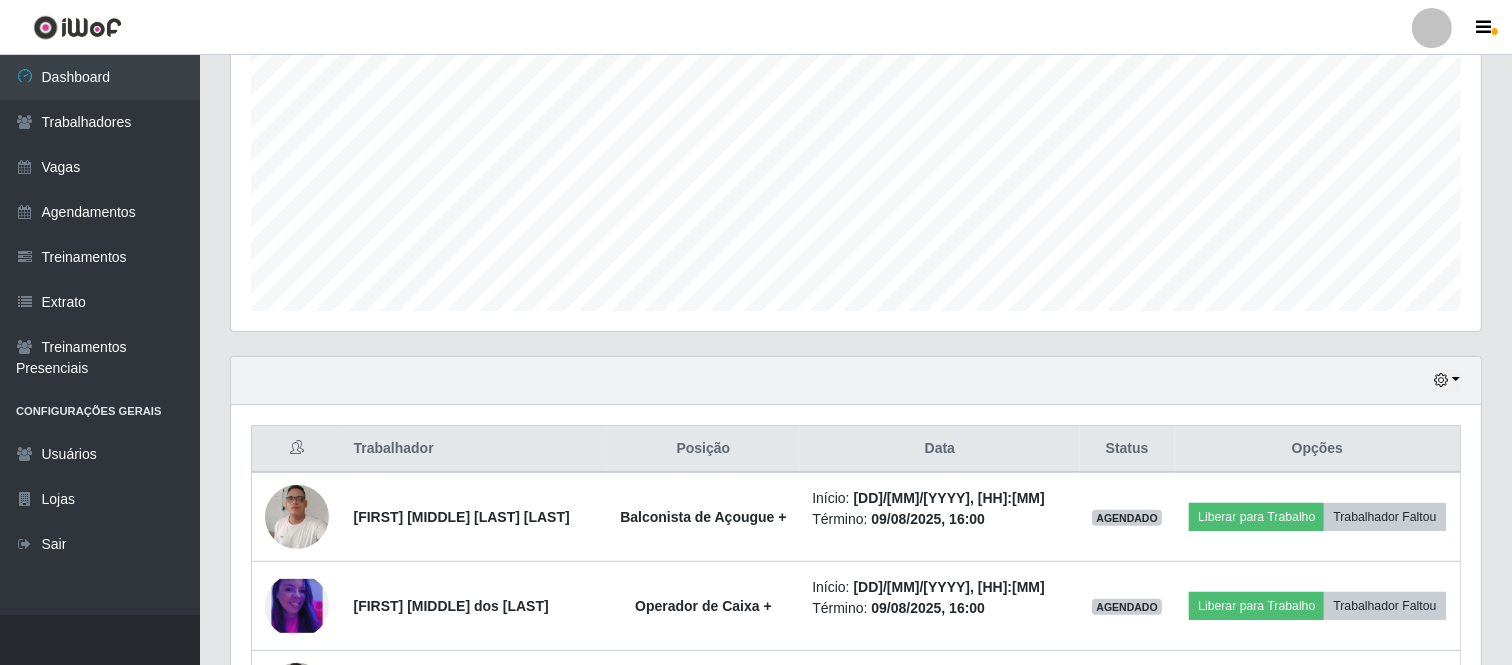 scroll, scrollTop: 397, scrollLeft: 0, axis: vertical 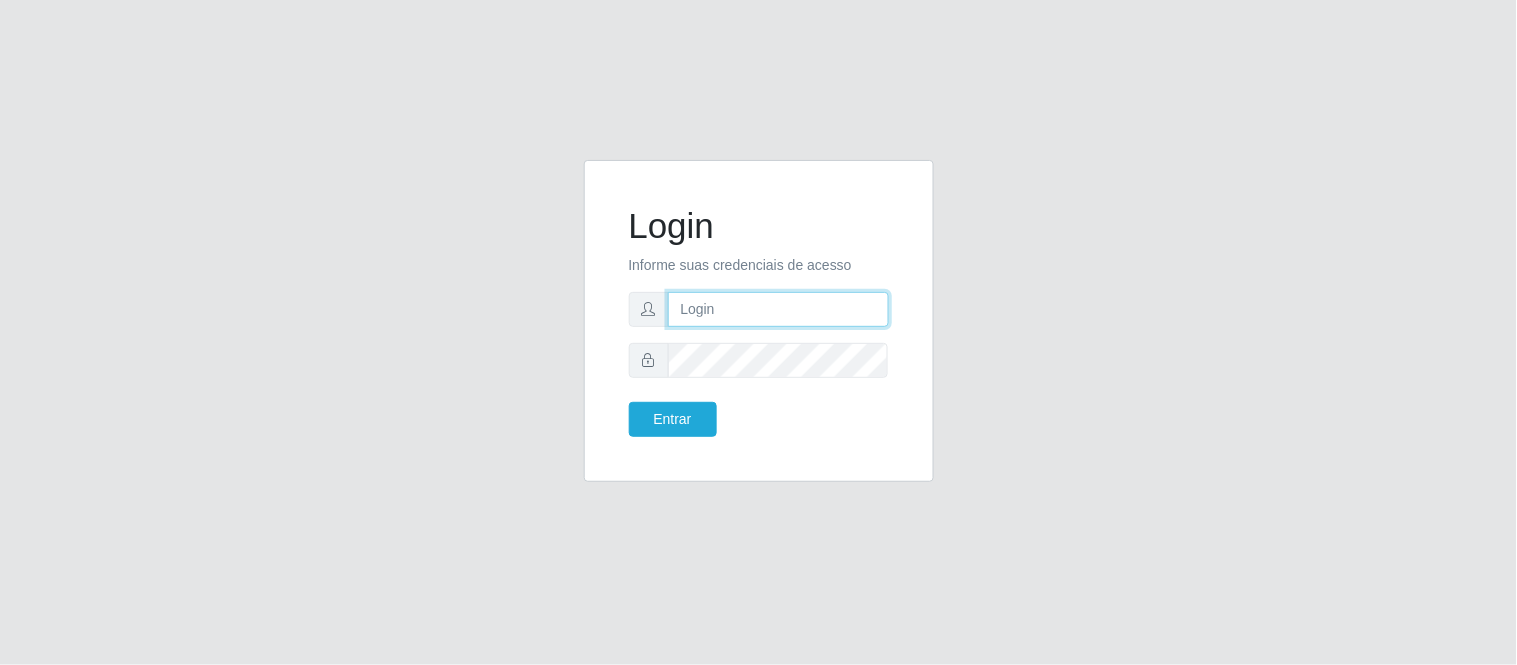 click at bounding box center [778, 309] 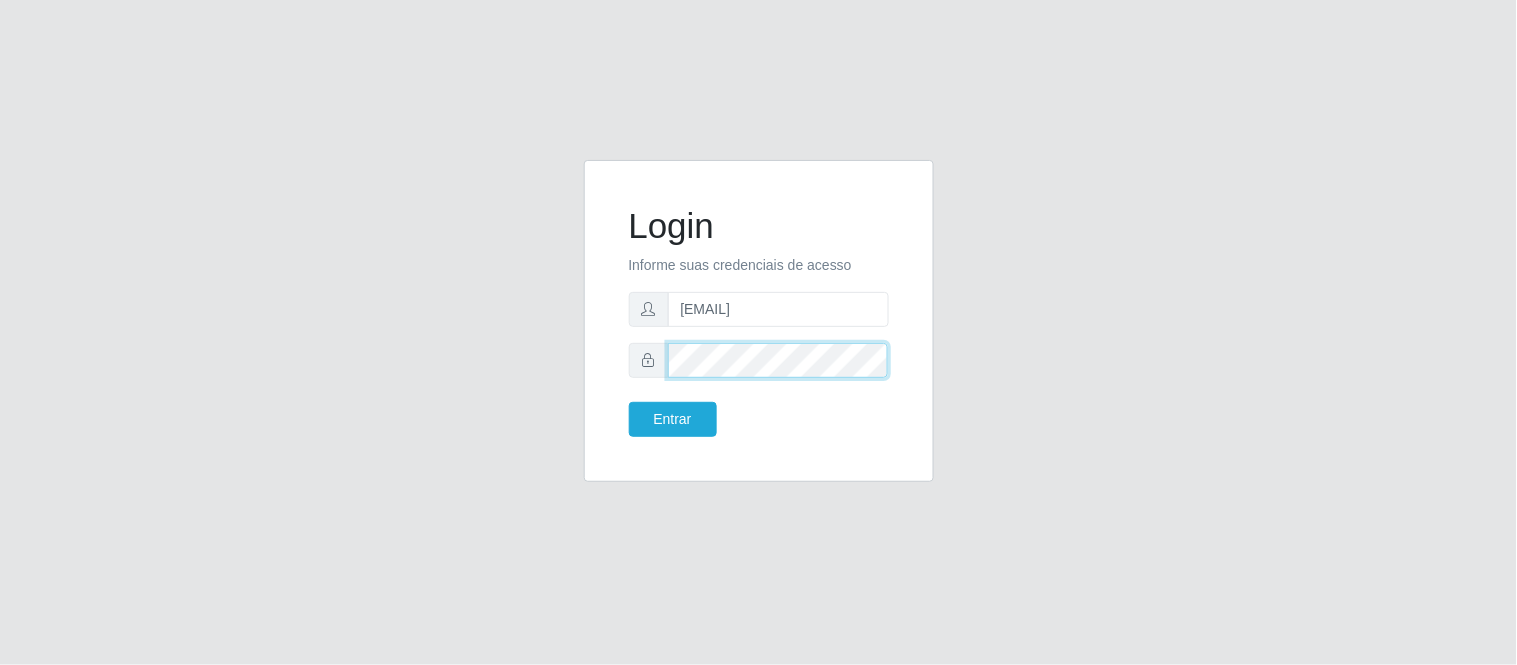 click on "Entrar" at bounding box center (673, 419) 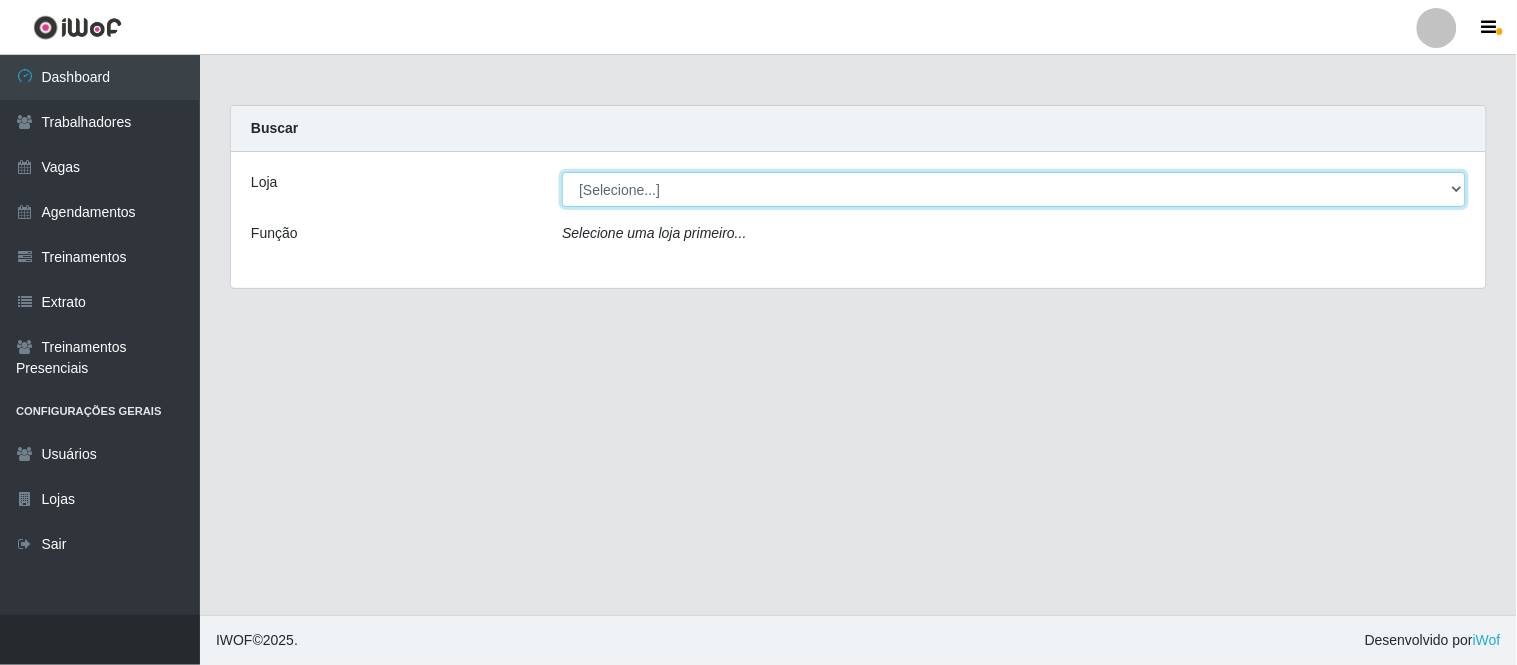 drag, startPoint x: 802, startPoint y: 181, endPoint x: 790, endPoint y: 188, distance: 13.892444 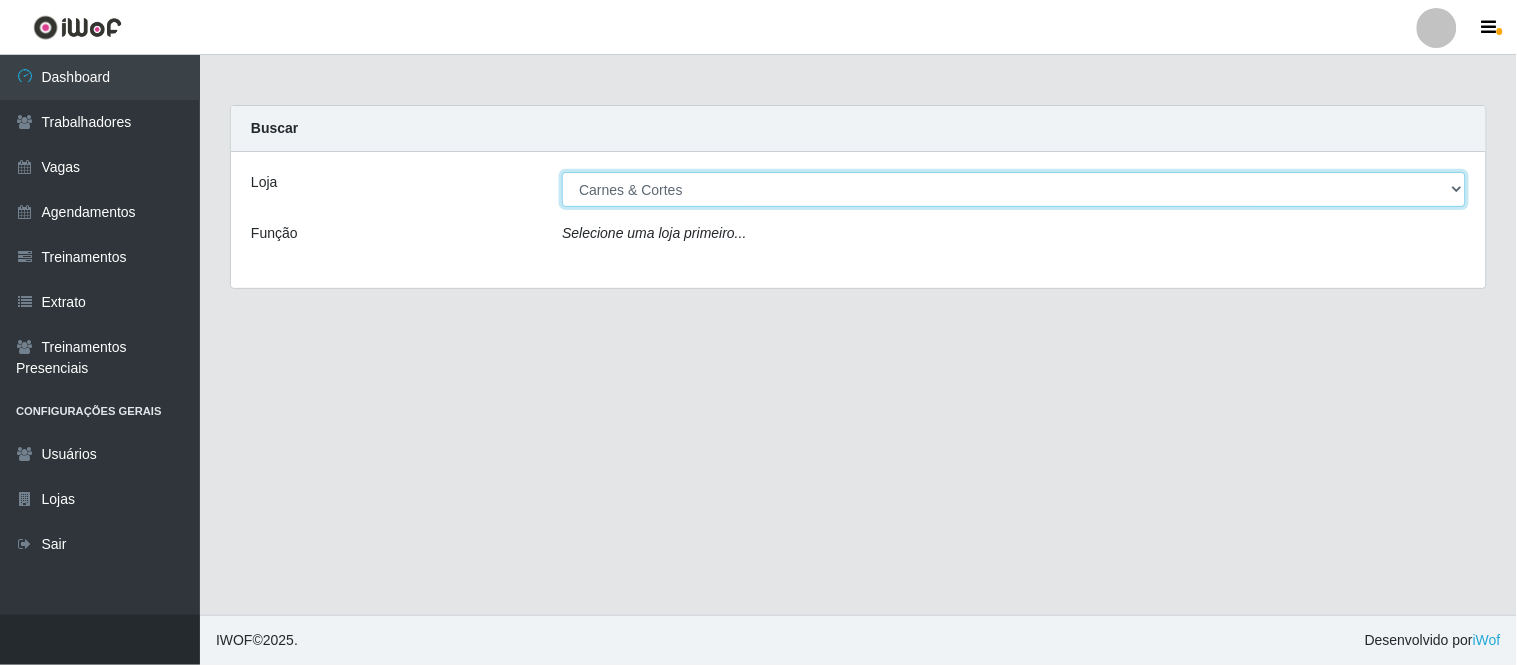 click on "[Selecione...] Carnes & Cortes" at bounding box center (1014, 189) 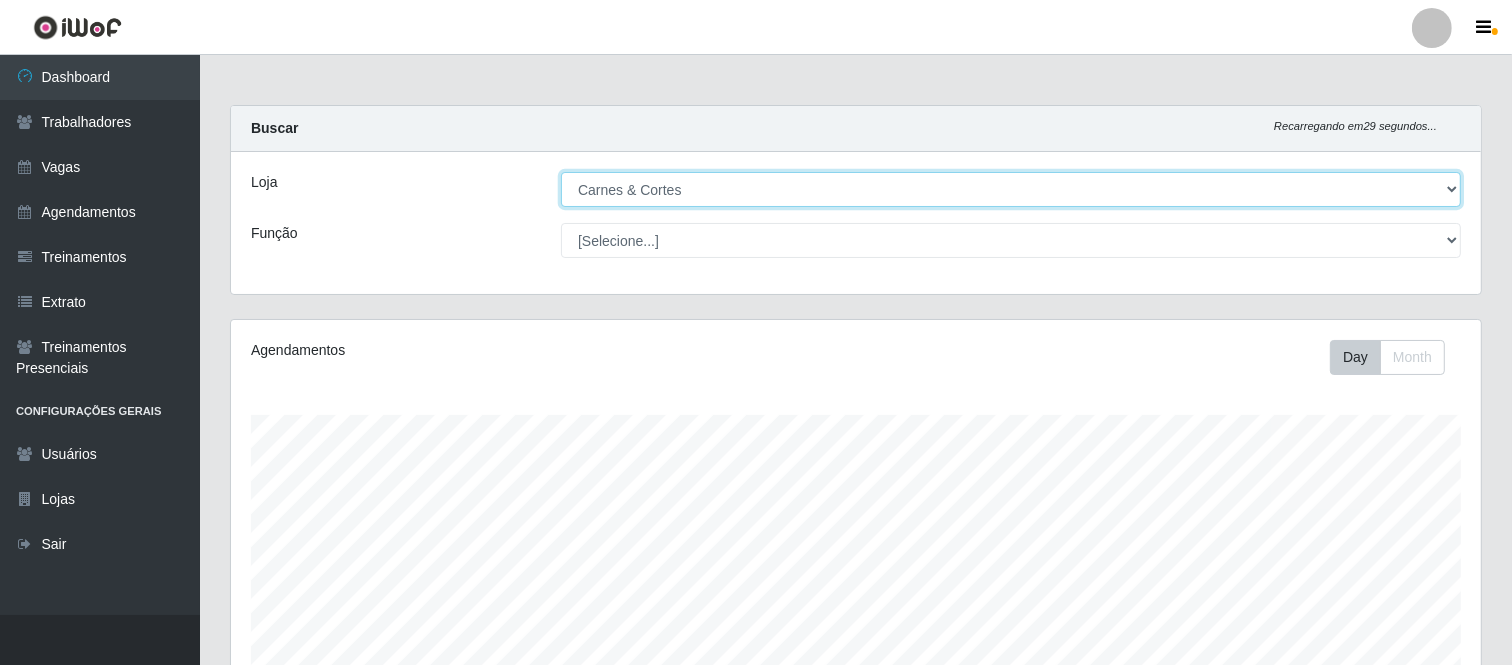 scroll, scrollTop: 96, scrollLeft: 0, axis: vertical 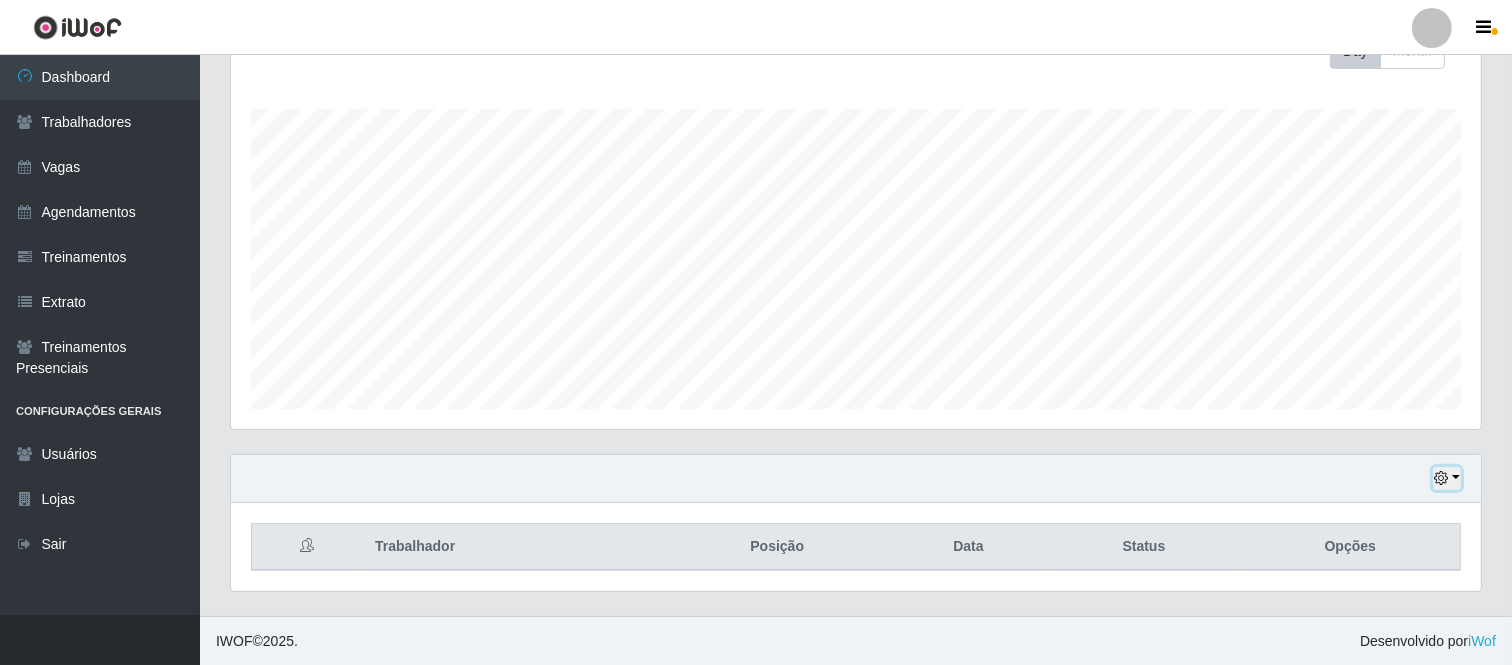 click at bounding box center [1447, 478] 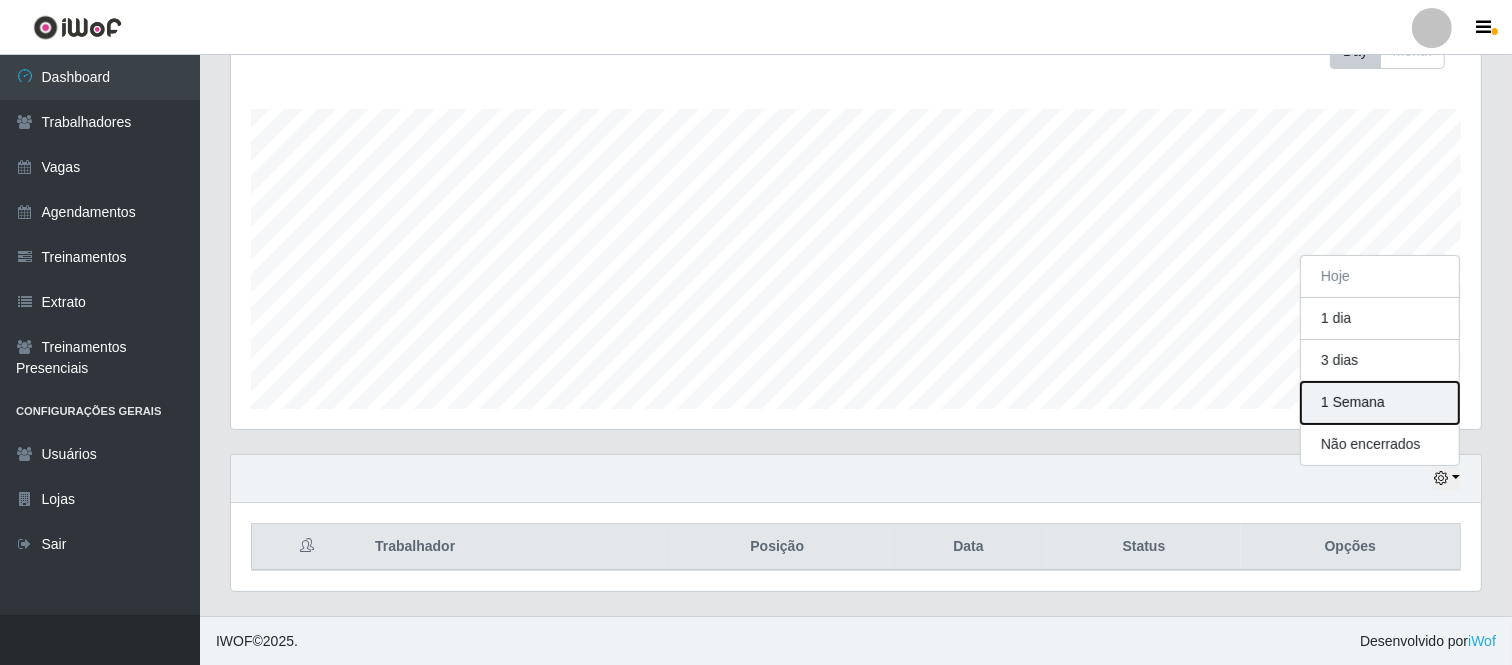 click on "1 Semana" at bounding box center [1380, 403] 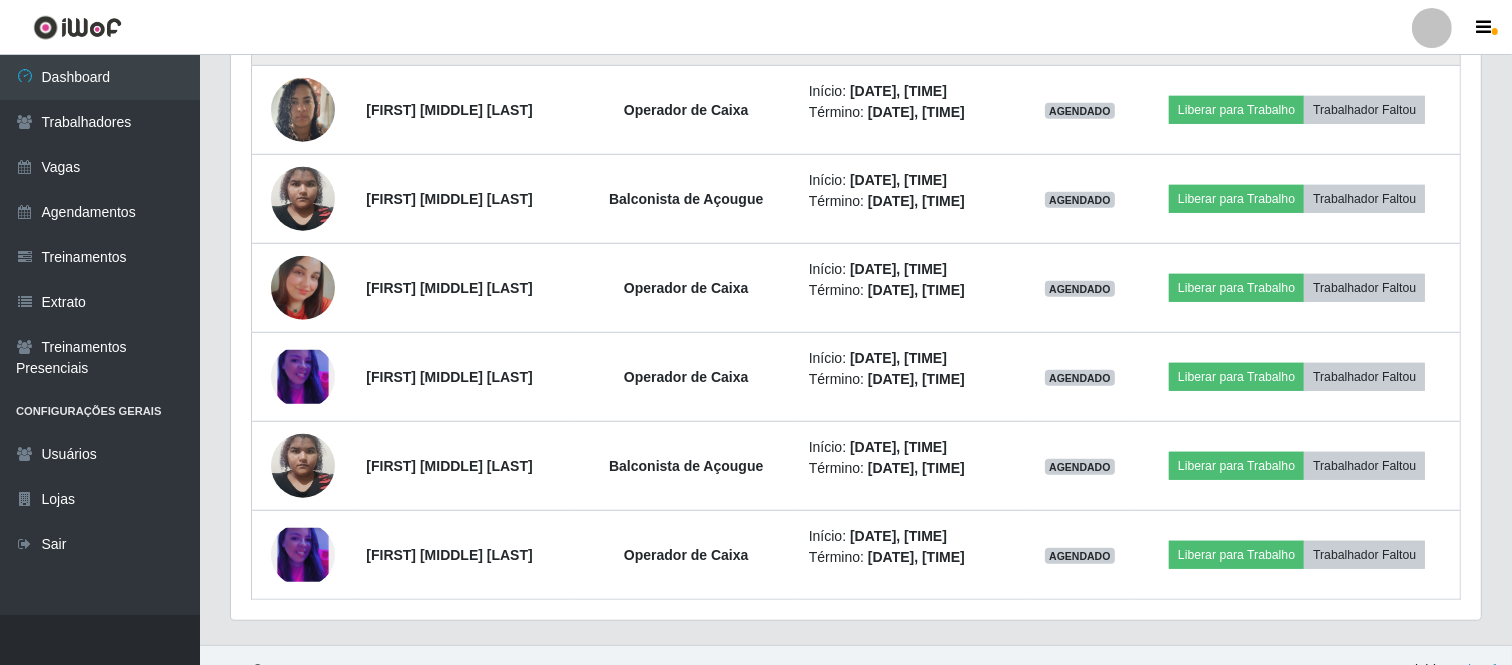 scroll, scrollTop: 1286, scrollLeft: 0, axis: vertical 